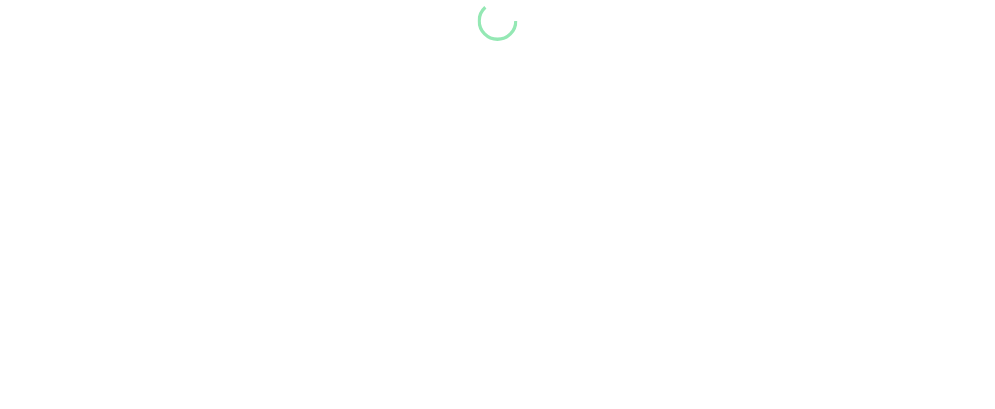 scroll, scrollTop: 0, scrollLeft: 0, axis: both 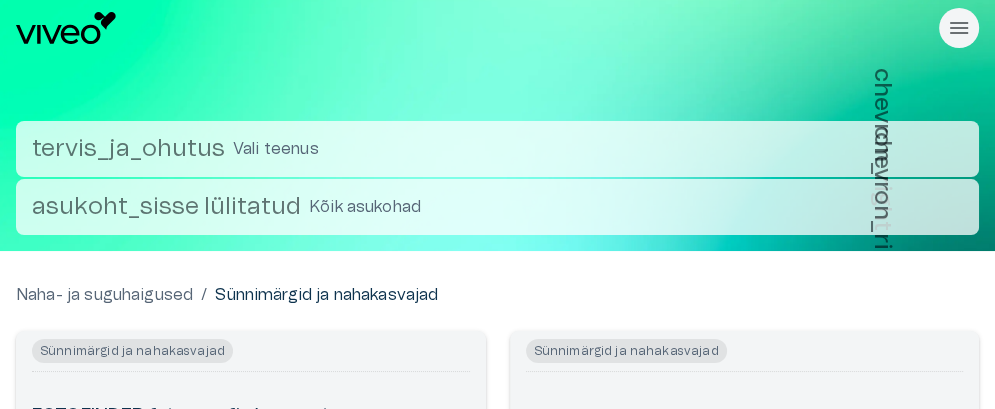 click on "asukoht_sisse lülitatud" at bounding box center (166, 207) 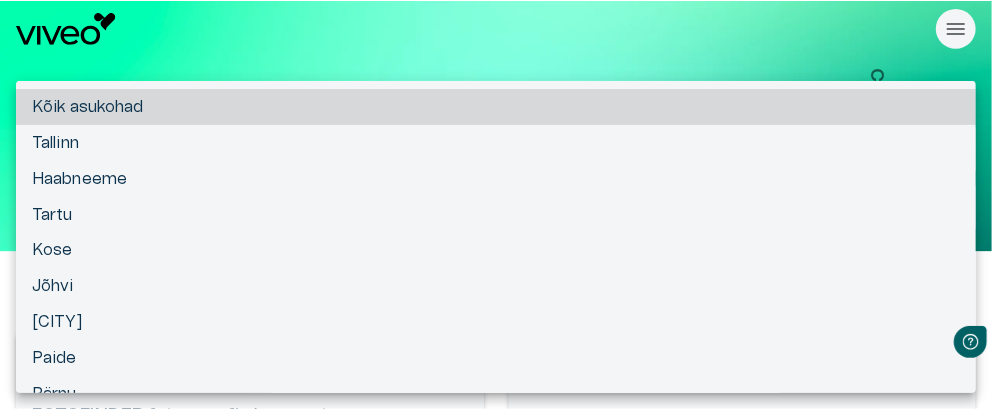 scroll, scrollTop: 0, scrollLeft: 0, axis: both 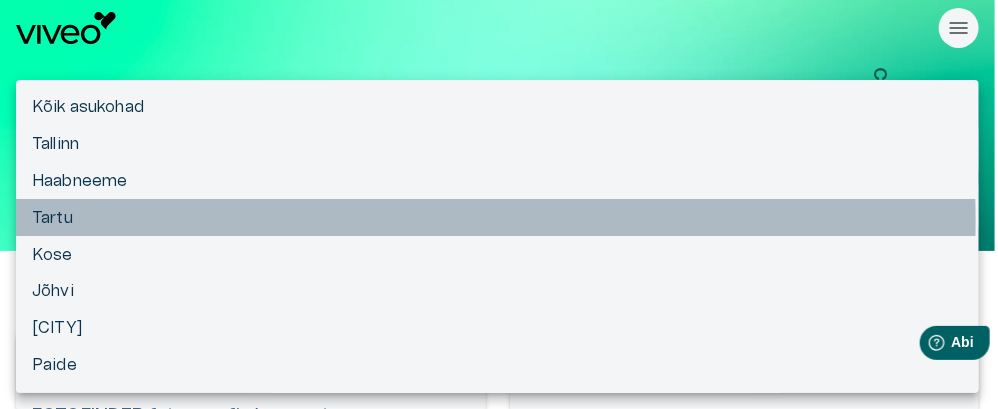 click on "Tartu" at bounding box center (497, 217) 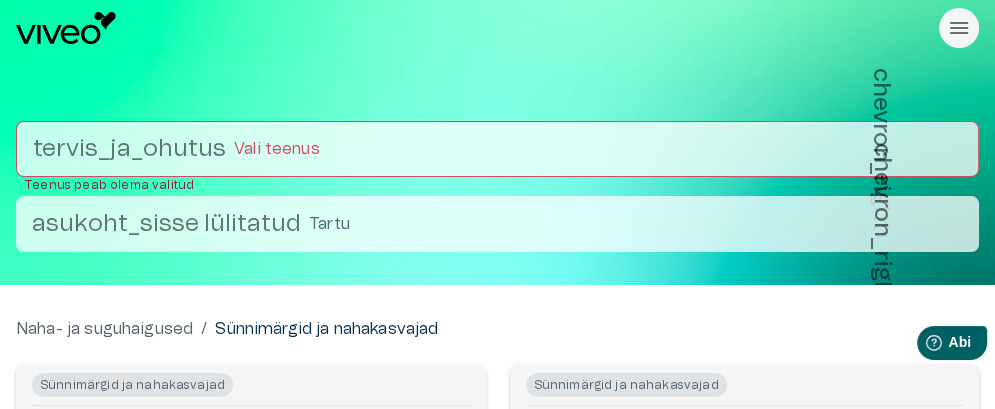 click on "asukoht_sisse lülitatud" at bounding box center (166, 224) 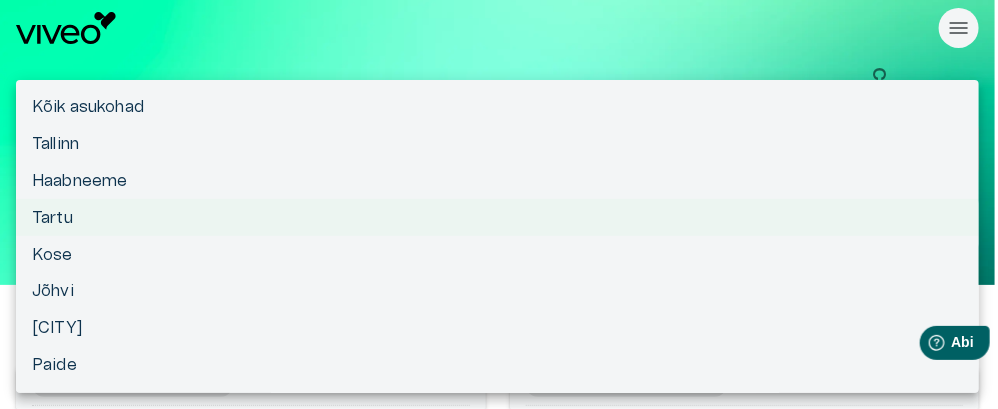 click on "Paide" at bounding box center (497, 364) 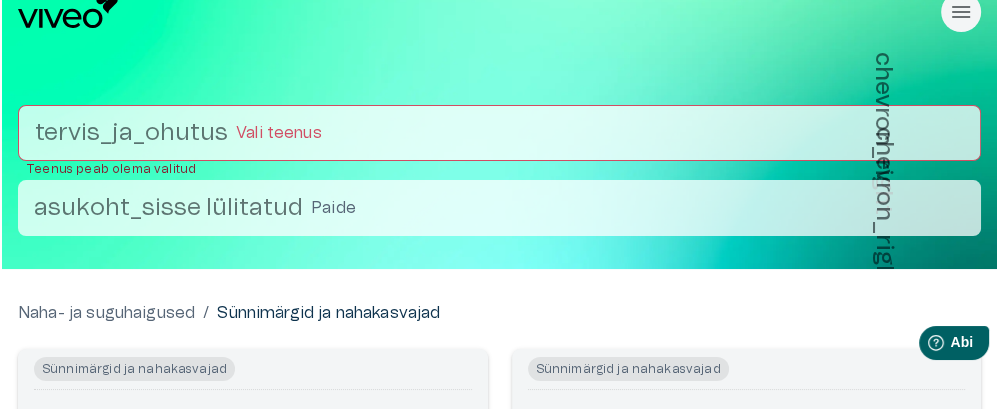 scroll, scrollTop: 16, scrollLeft: 0, axis: vertical 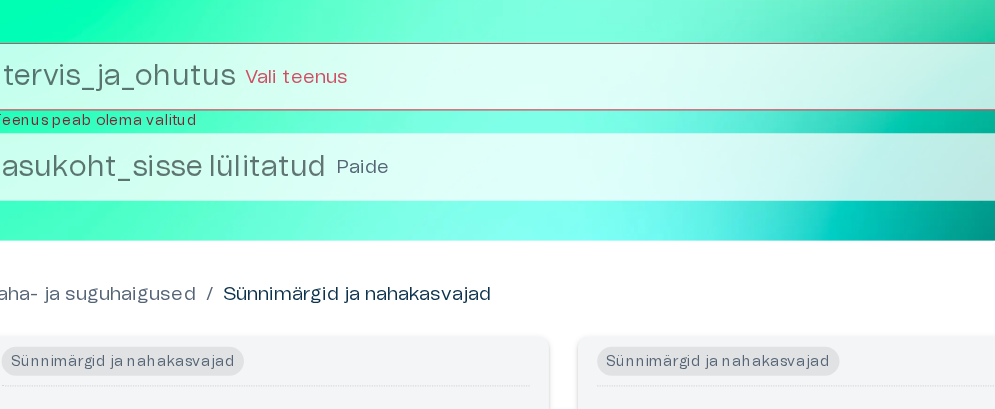 drag, startPoint x: 144, startPoint y: 205, endPoint x: 44, endPoint y: 197, distance: 100.31949 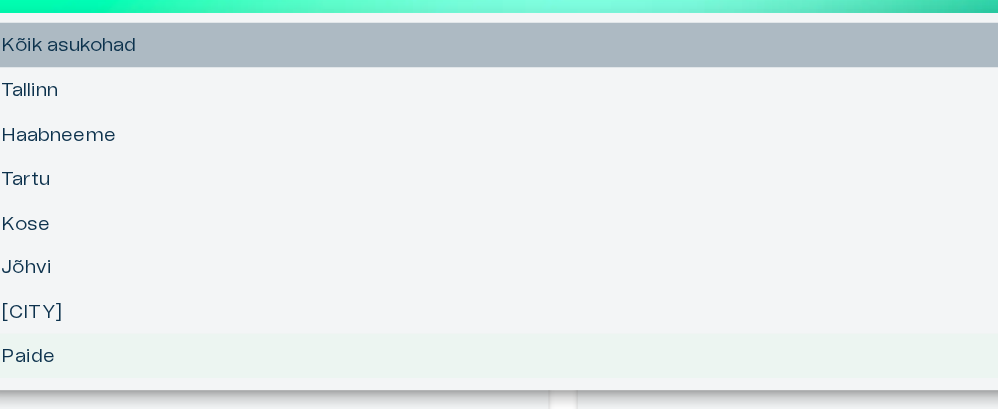click on "Kõik asukohad" at bounding box center (88, 107) 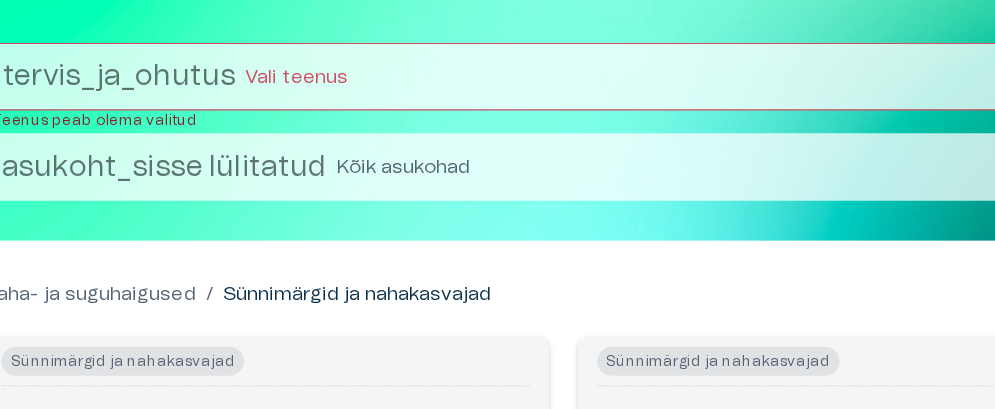 click on "asukoht_sisse lülitatud" at bounding box center [166, 208] 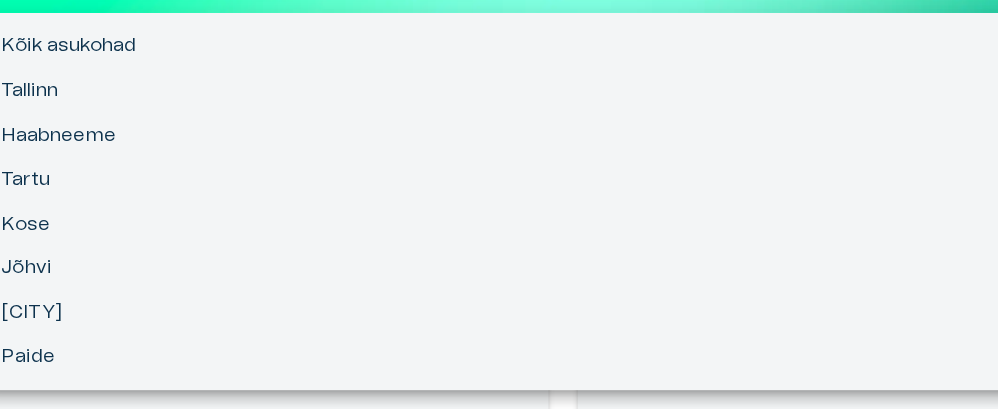 type 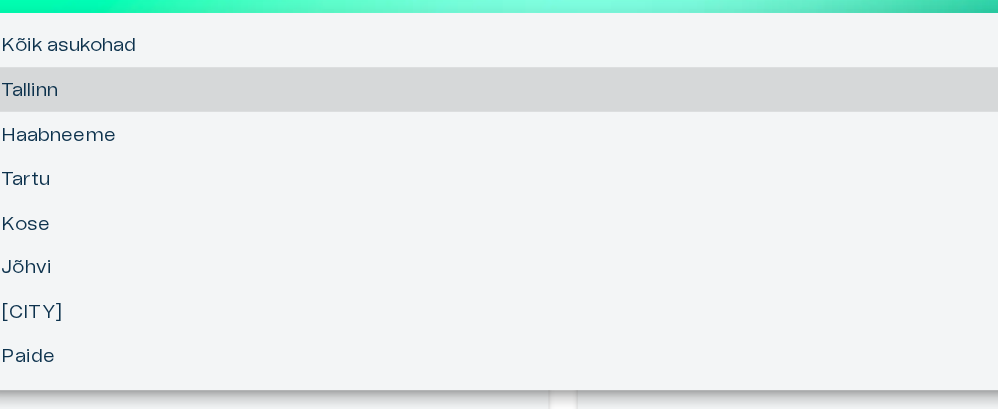 type 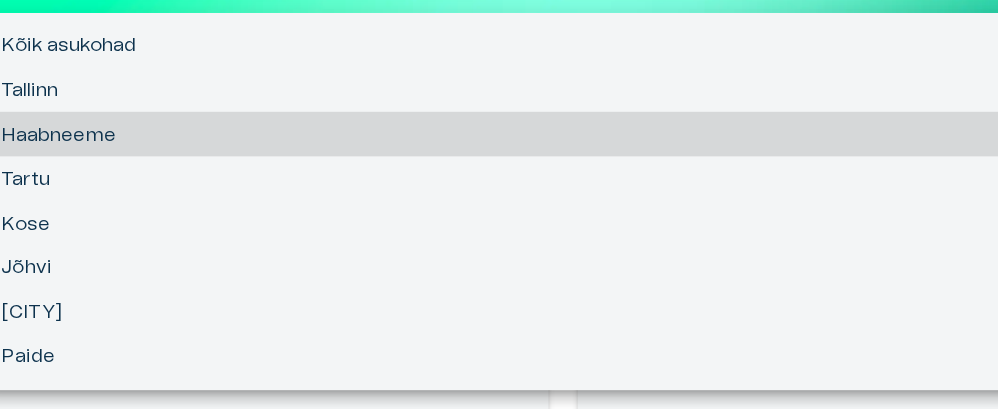 type 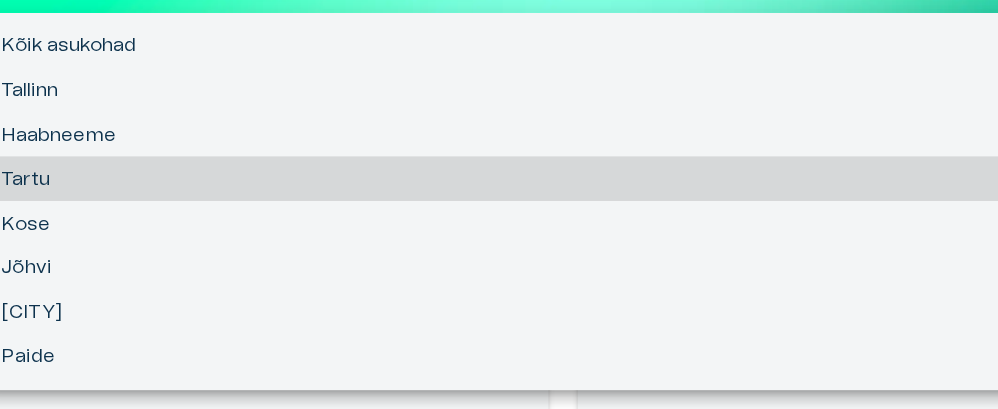 type 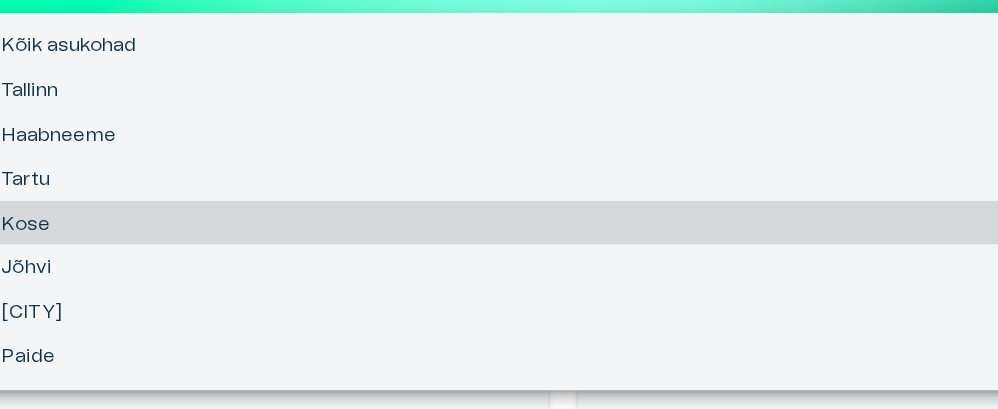 type 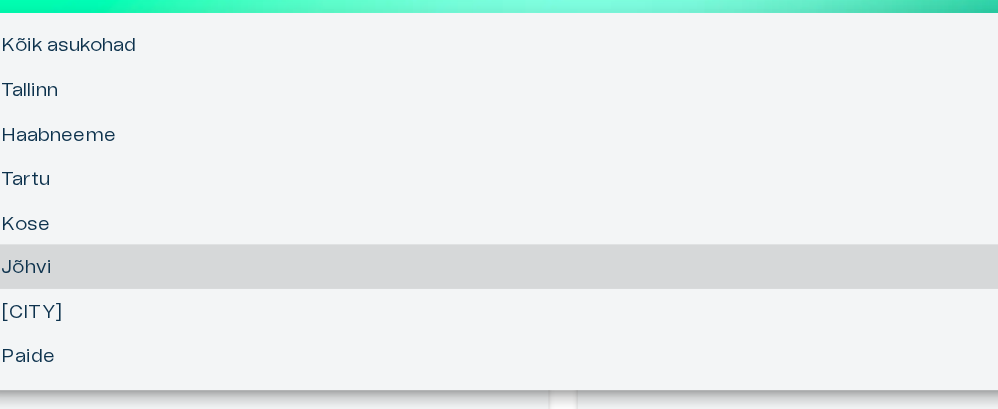 type 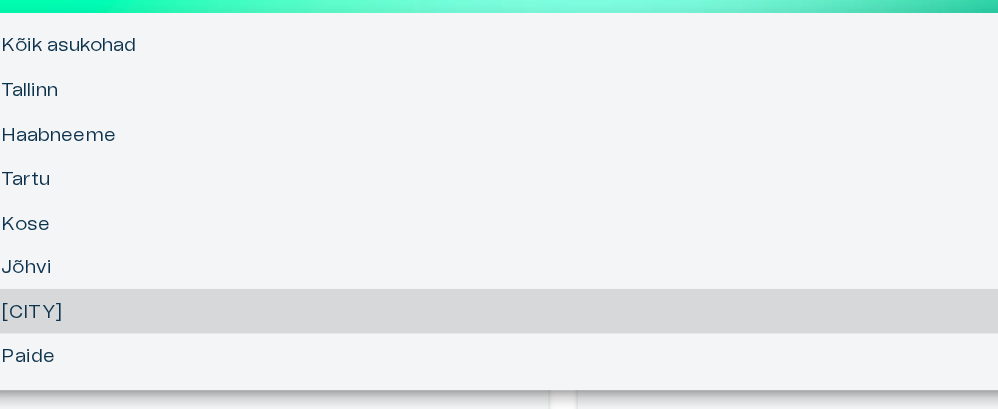 type 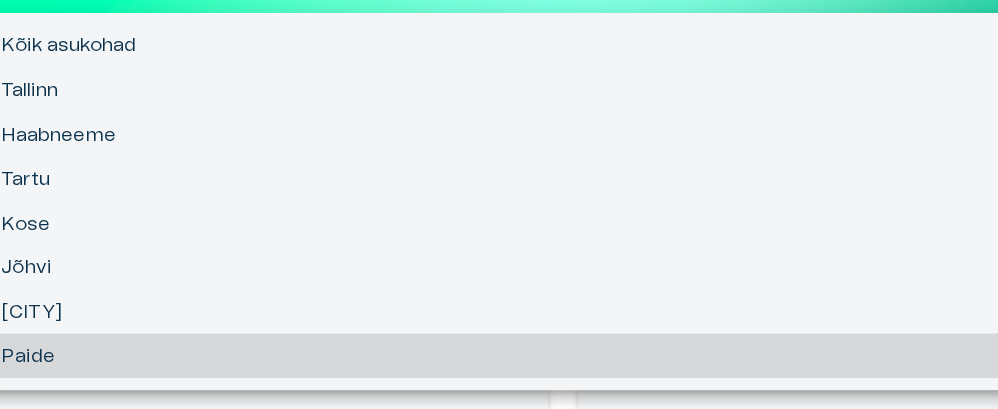 scroll, scrollTop: 22, scrollLeft: 0, axis: vertical 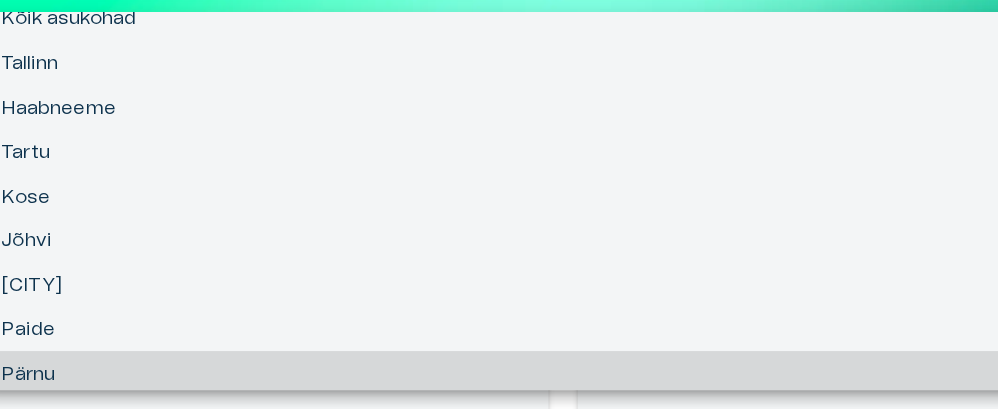 type 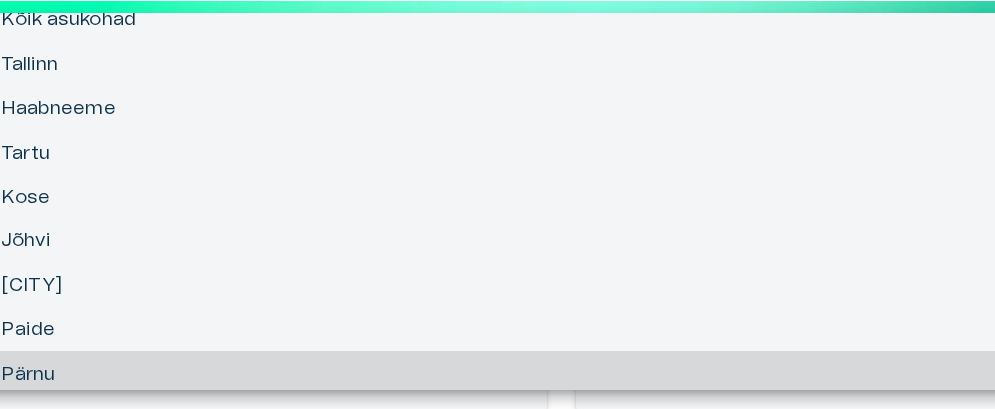 scroll, scrollTop: 140, scrollLeft: 0, axis: vertical 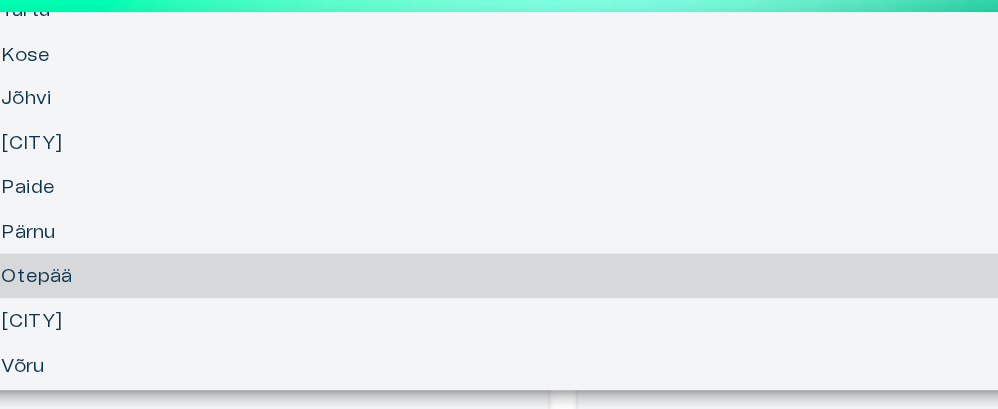type 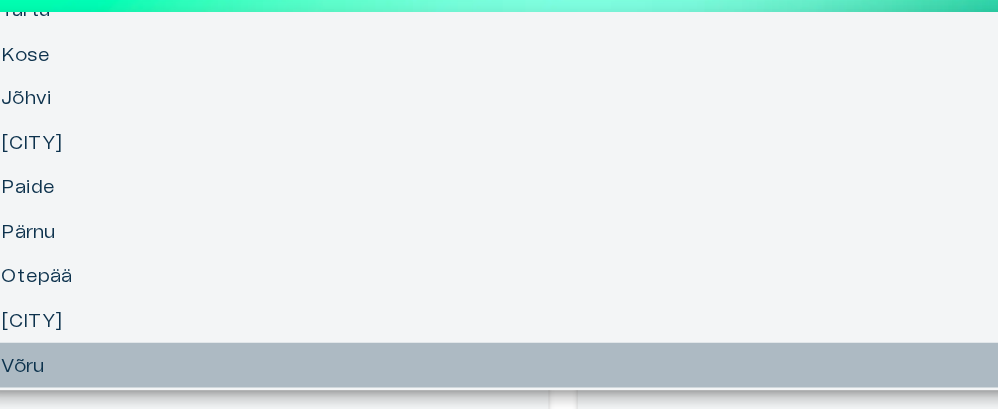 click on "Võru" at bounding box center (497, 372) 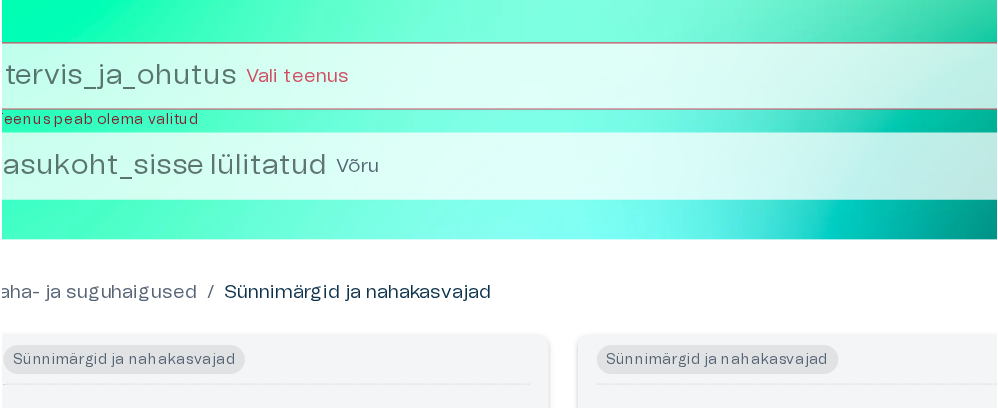 scroll, scrollTop: 0, scrollLeft: 0, axis: both 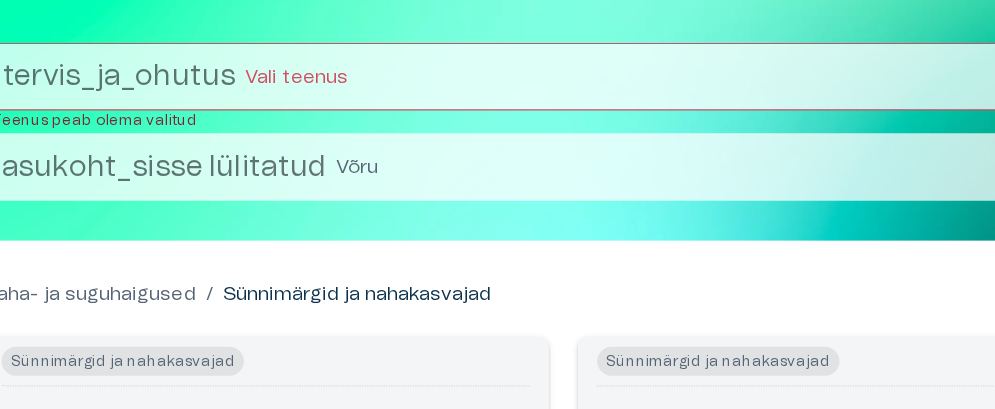 click on "Kõik asukohad Tallinn Haabneeme Tartu Kose Jõhvi Elva Paide Pärnu Otepää Viljandi Võru" at bounding box center (497, 204) 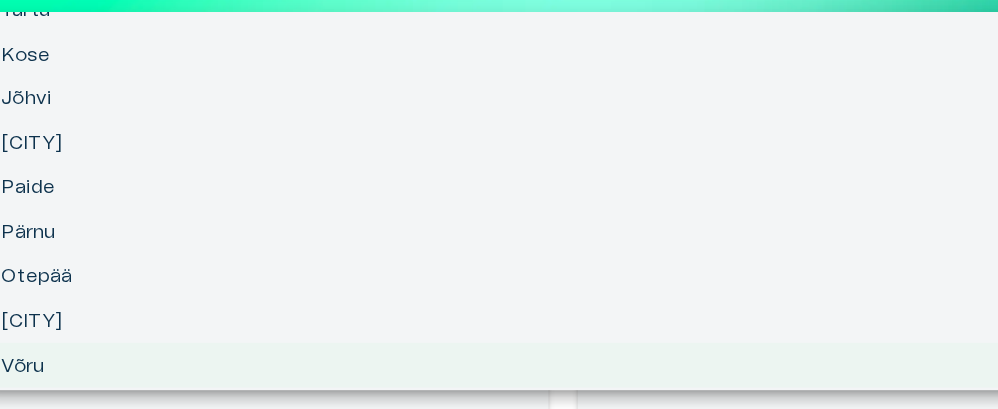 click on "Võru" at bounding box center (50, 373) 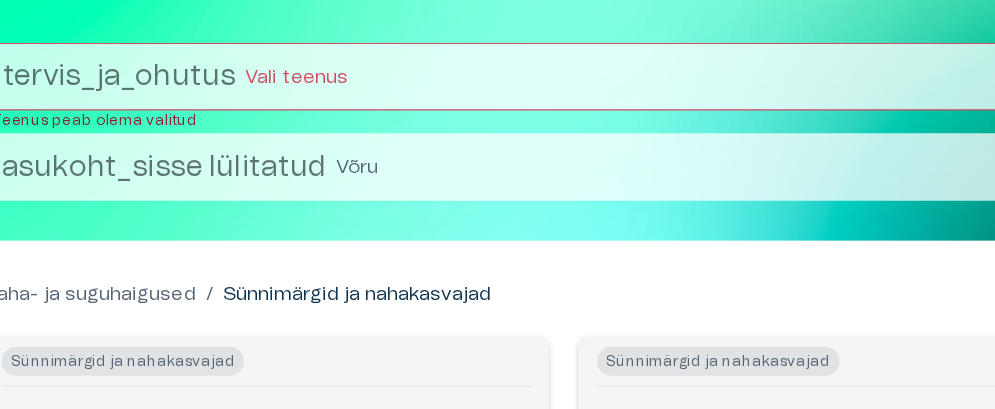 scroll, scrollTop: 0, scrollLeft: 0, axis: both 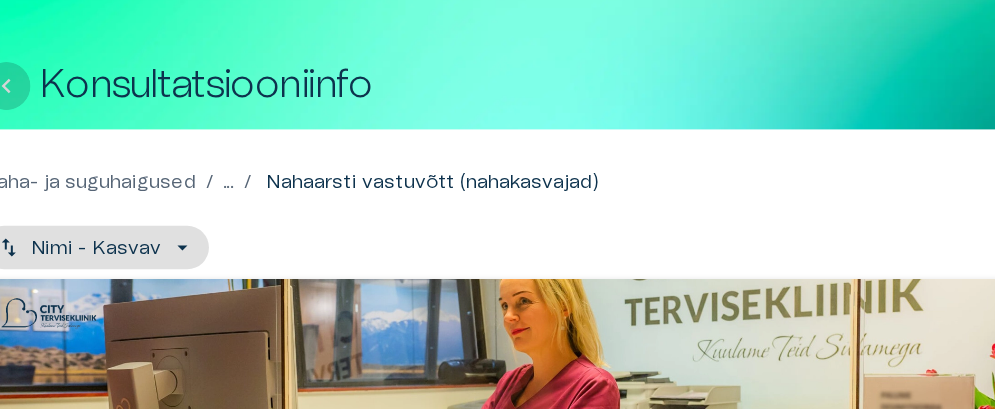 click 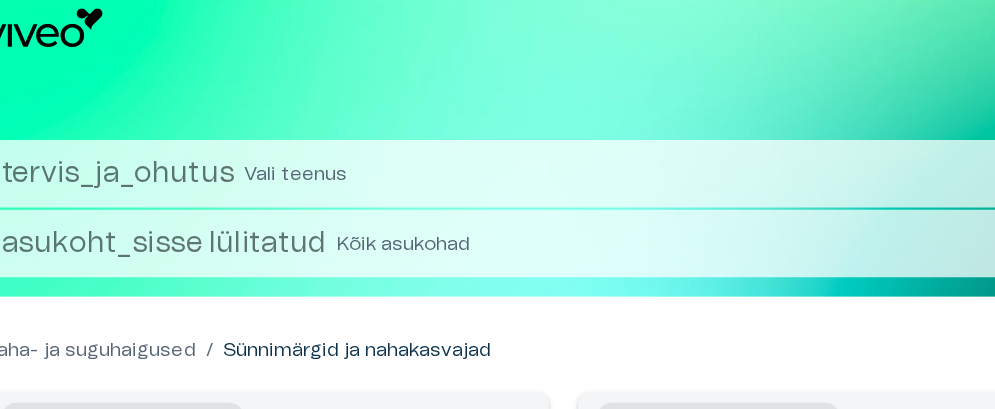 scroll, scrollTop: 0, scrollLeft: 0, axis: both 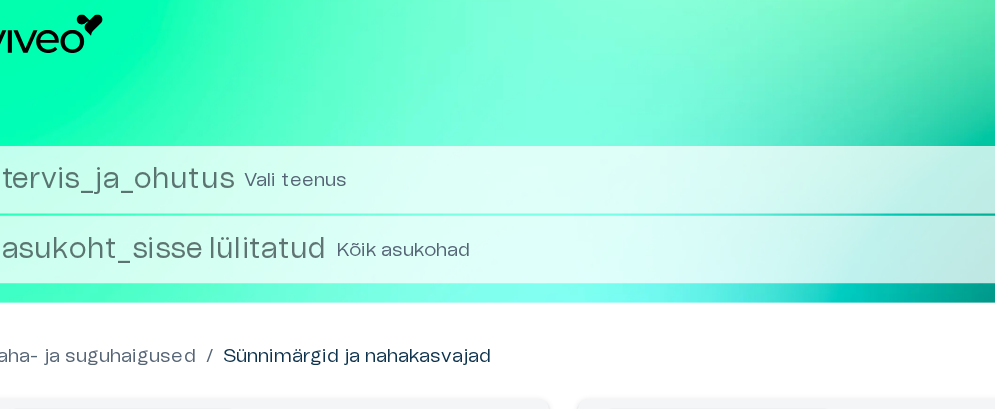 click at bounding box center [66, 28] 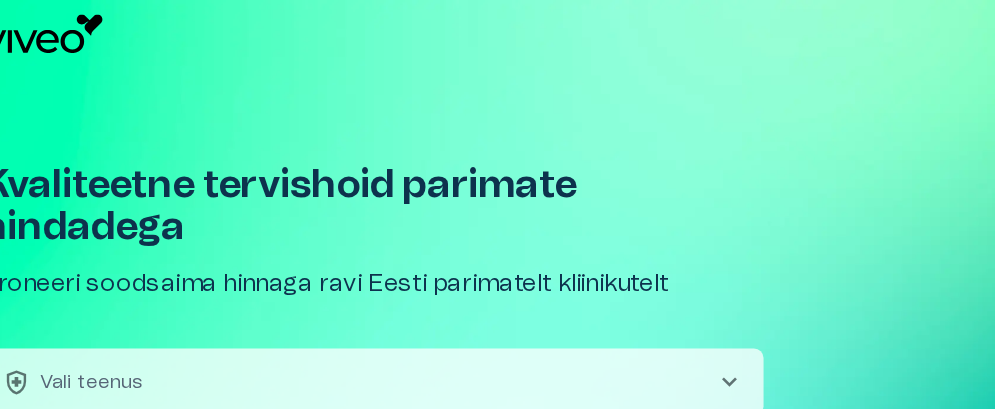 click at bounding box center [66, 28] 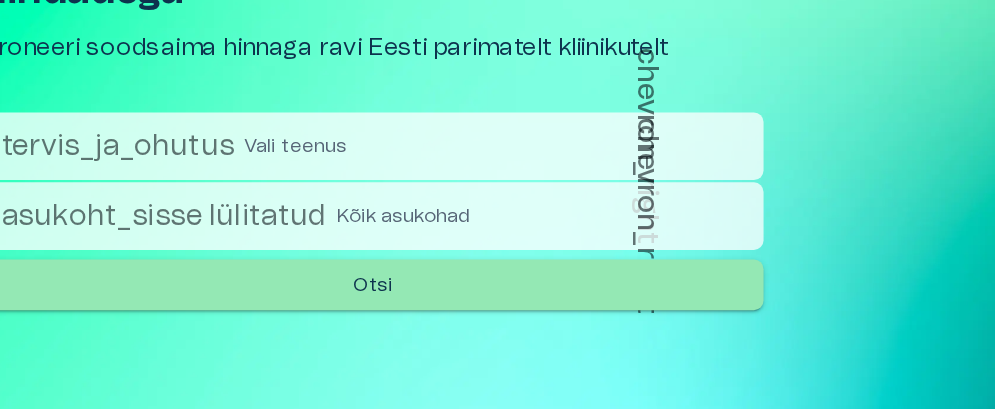 scroll, scrollTop: 130, scrollLeft: 0, axis: vertical 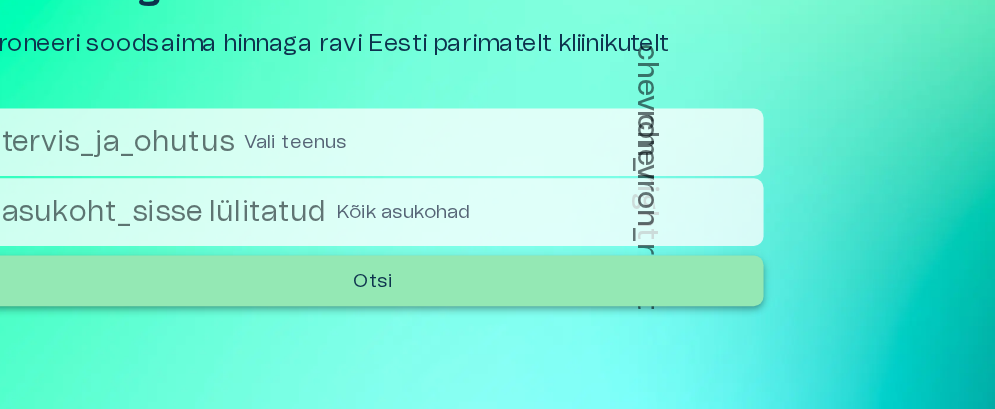 click on "Otsi" at bounding box center (340, 302) 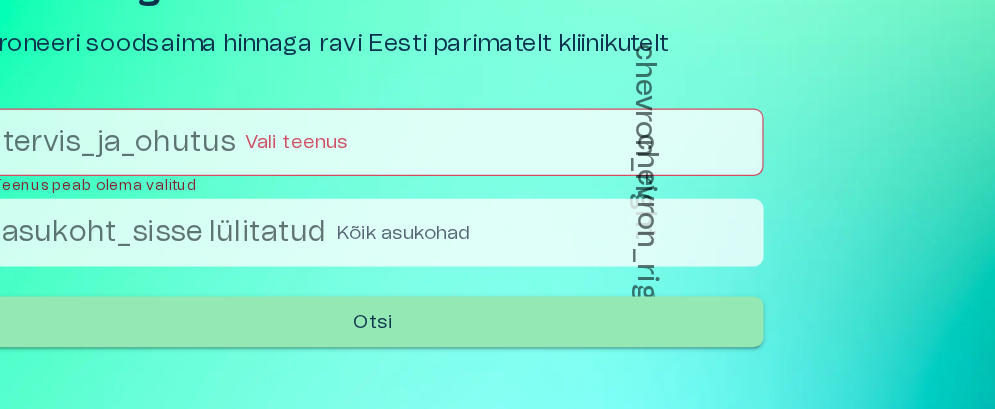 scroll, scrollTop: 129, scrollLeft: 0, axis: vertical 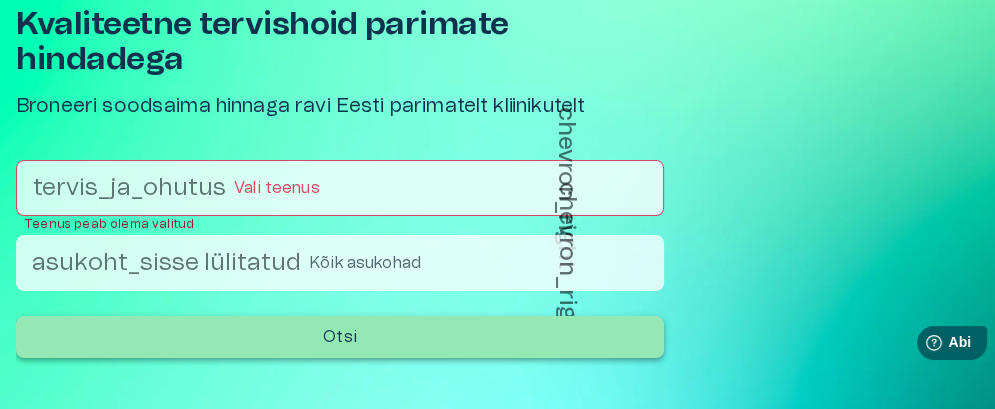 click on "Otsi" at bounding box center [340, 337] 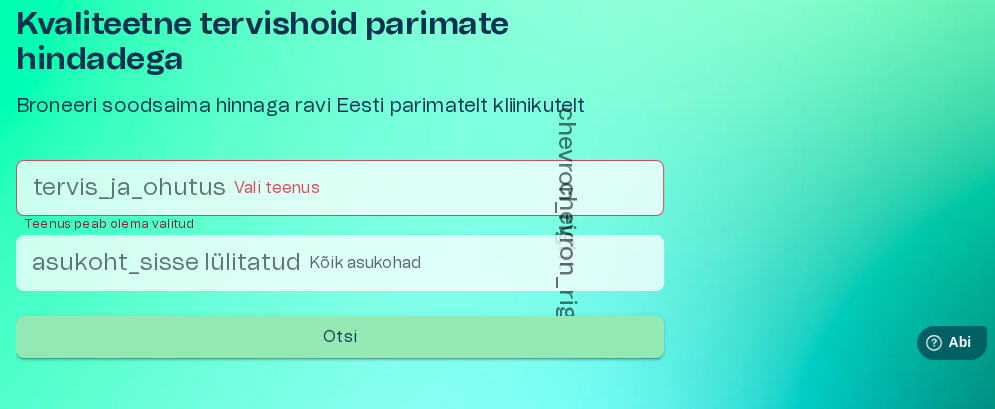 type 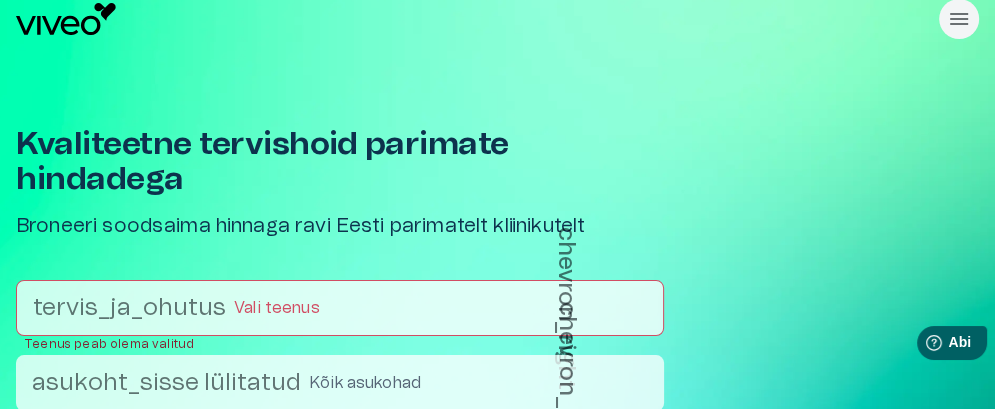 scroll, scrollTop: 0, scrollLeft: 0, axis: both 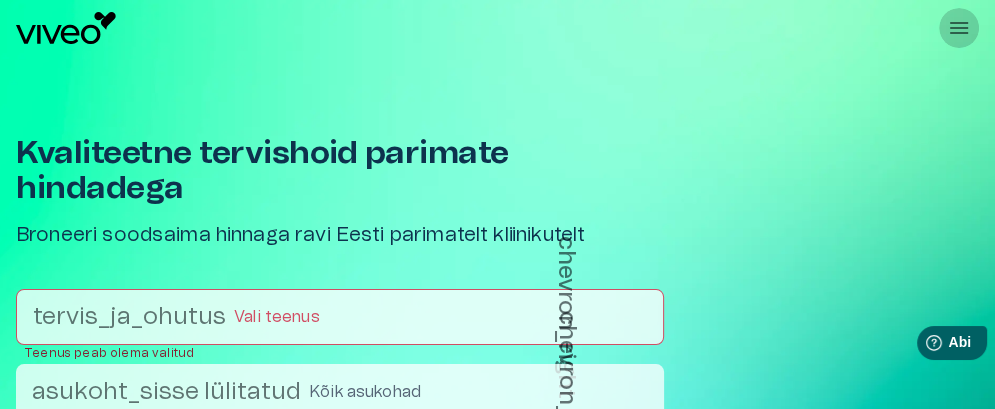 click 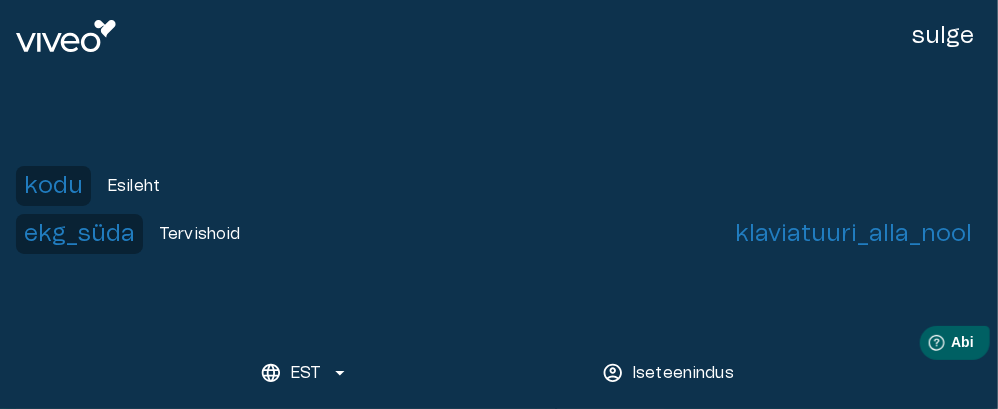 click on "Esileht" at bounding box center [133, 186] 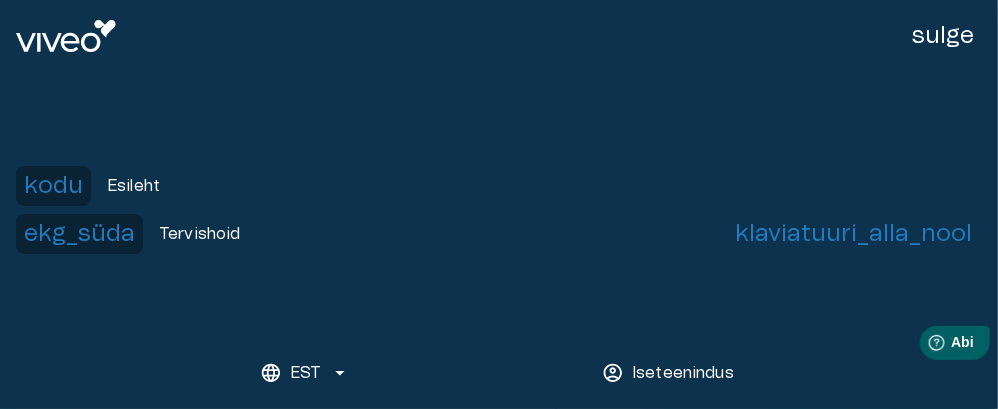 click on "Esileht" at bounding box center [133, 186] 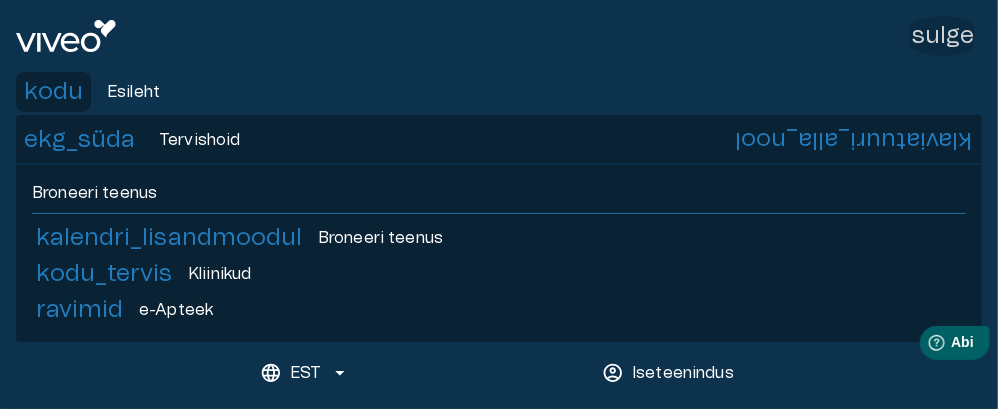 click on "sulge" at bounding box center (943, 36) 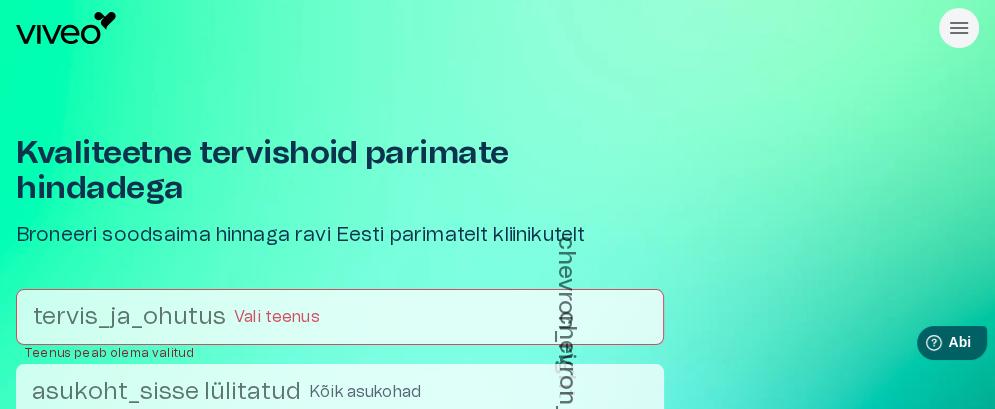 type 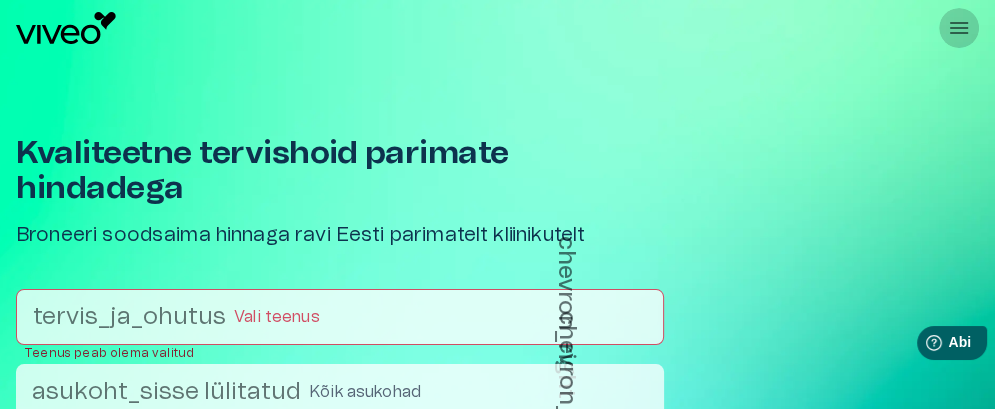 click 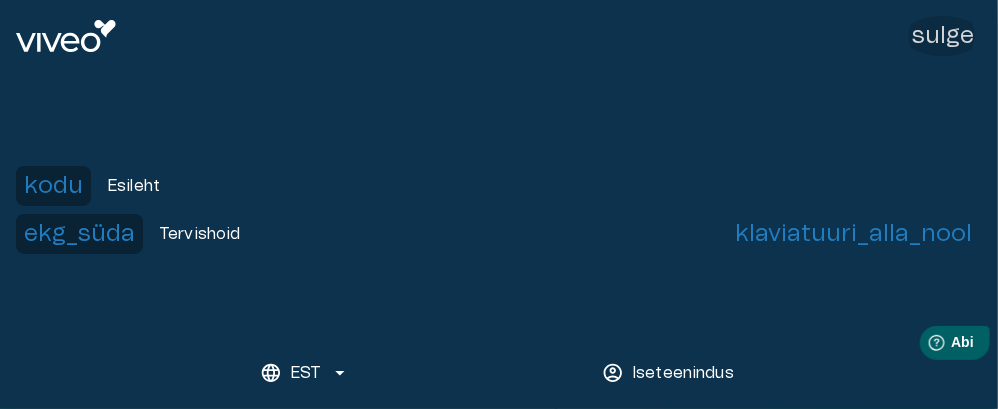 click on "sulge" at bounding box center [943, 36] 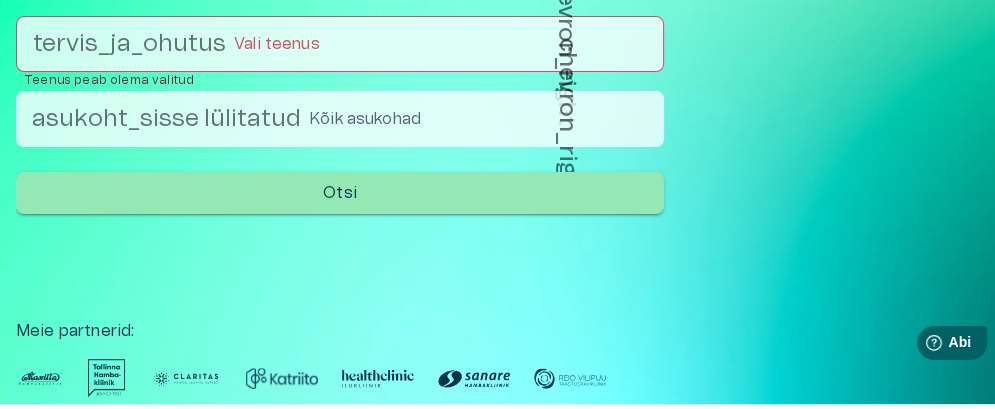 scroll, scrollTop: 280, scrollLeft: 0, axis: vertical 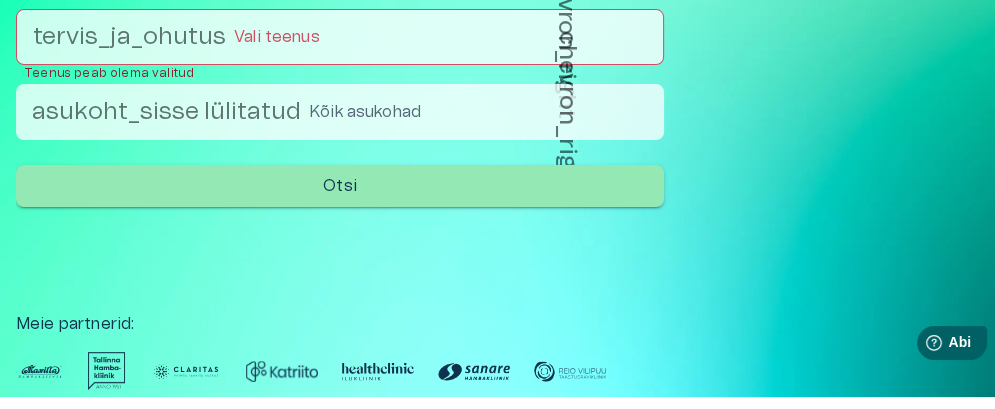 click on "Kvaliteetne tervishoid parimate hindadega Broneeri soodsaima hinnaga ravi [COUNTRY] parimatelt kliinikutelt tervis_ja_ohutus Vali teenus chevron_right Teenus peab olema valitud asukoht_sisse lülitatud Kõik asukohad chevron_right ​ Otsi Meie partnerid  :" at bounding box center [497, 86] 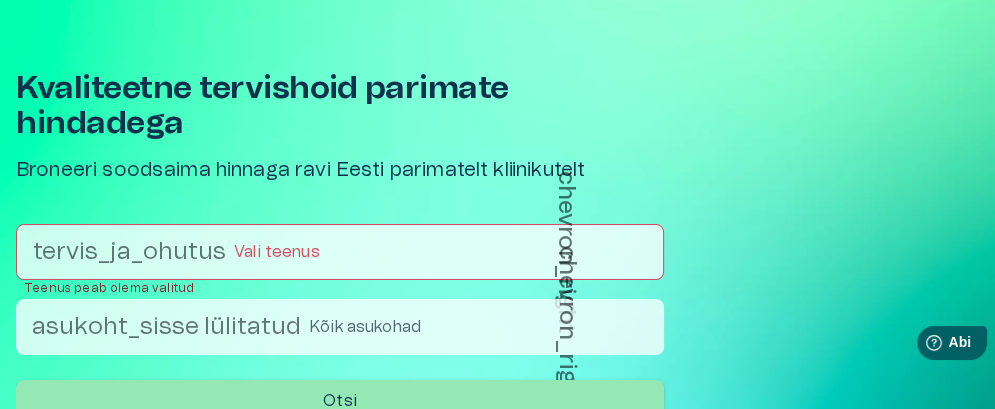 scroll, scrollTop: 0, scrollLeft: 0, axis: both 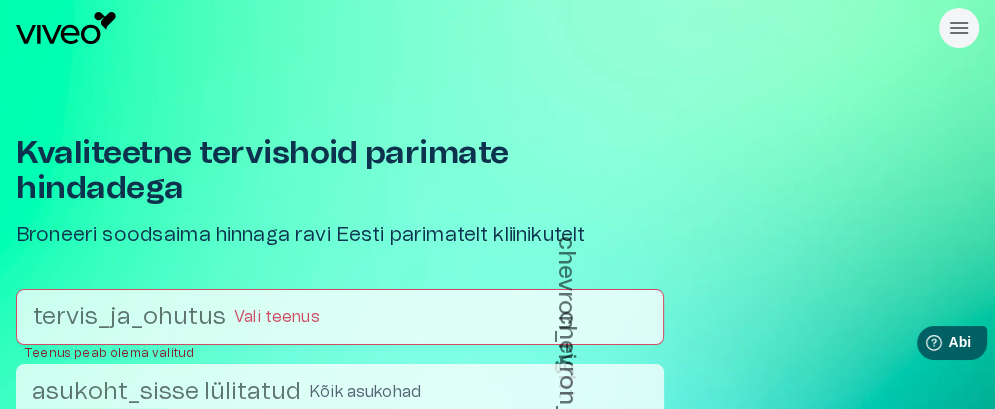 click at bounding box center [66, 28] 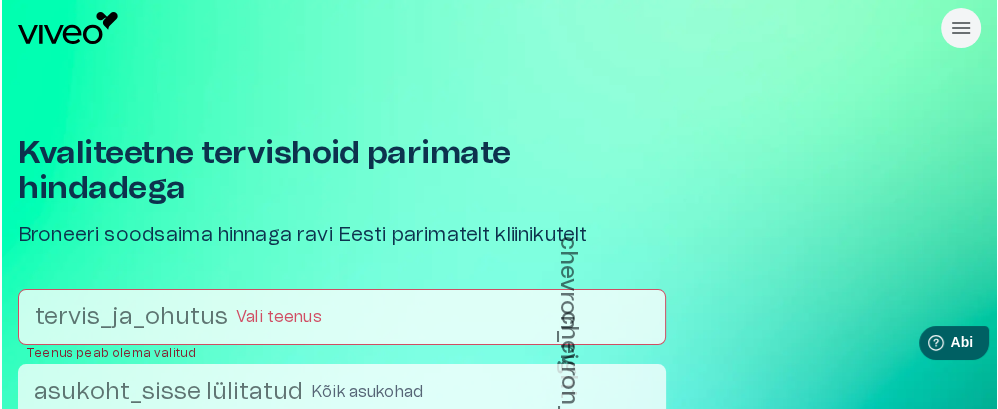 scroll, scrollTop: 188, scrollLeft: 0, axis: vertical 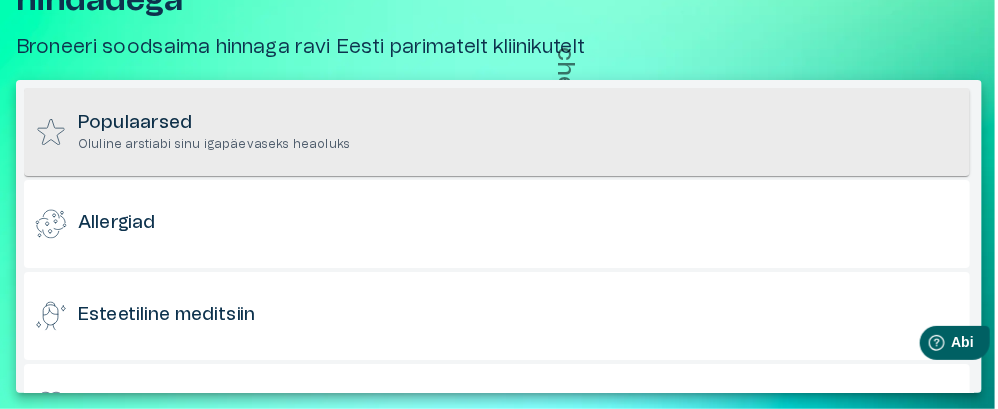 click on "Populaarsed" at bounding box center [135, 123] 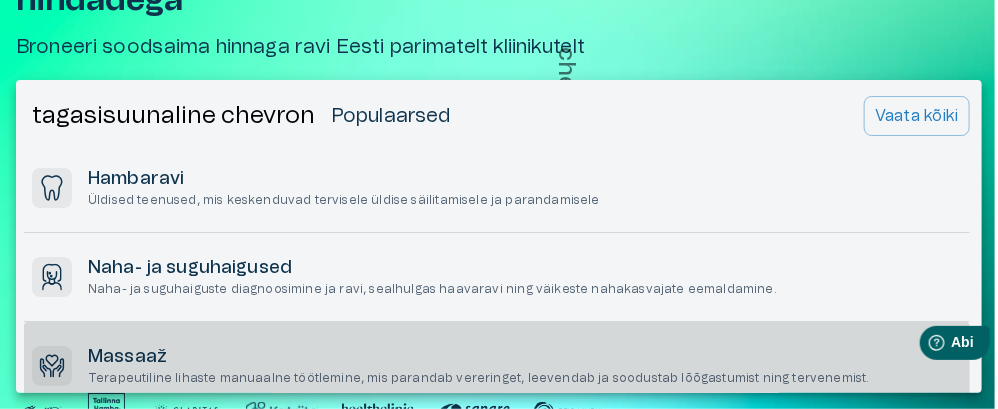click on "Terapeutiline lihaste manuaalne töötlemine, mis parandab vereringet, leevendab ja soodustab lõõgastumist ning tervenemist." at bounding box center (479, 378) 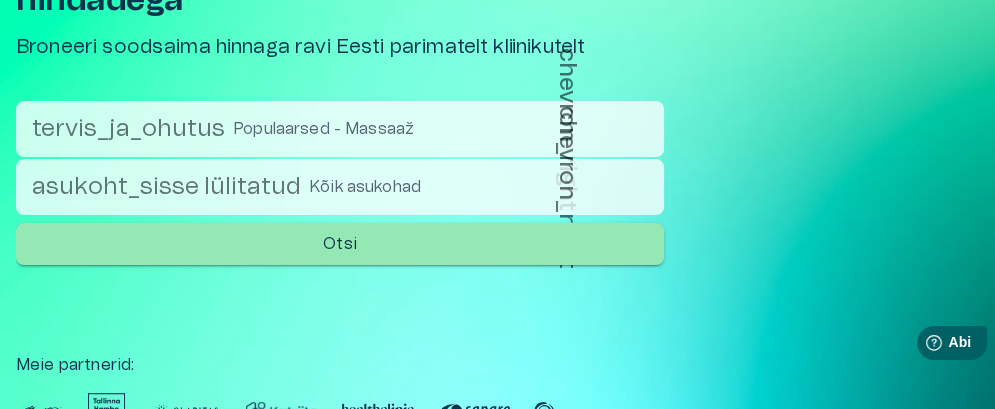 click on "asukoht_sisse lülitatud" at bounding box center [166, 187] 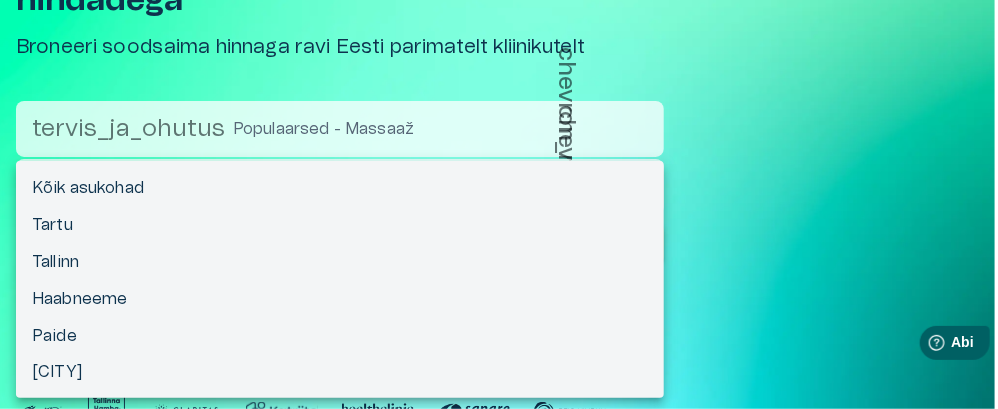 type 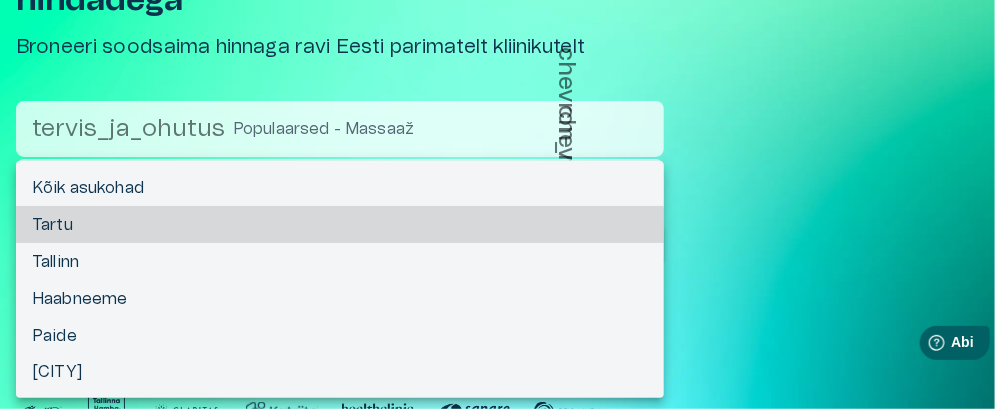 type 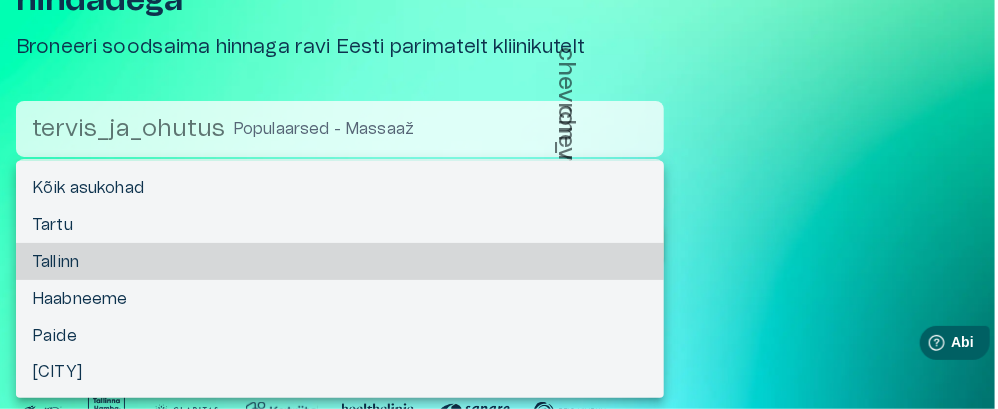 type 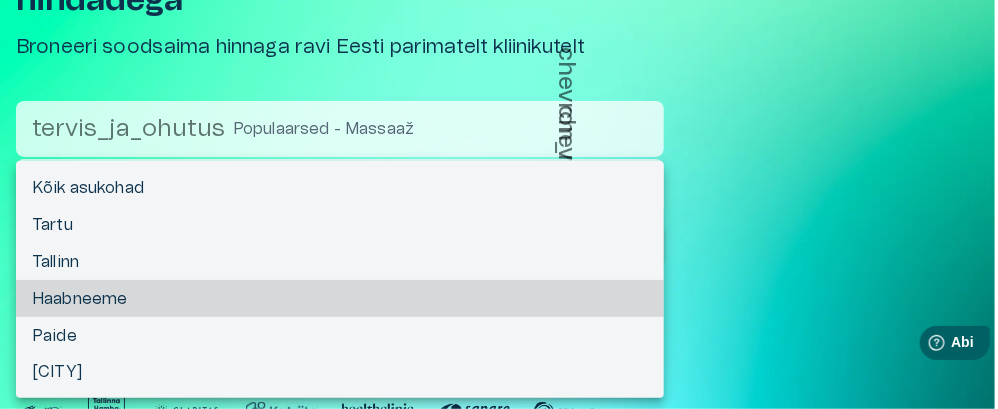 type 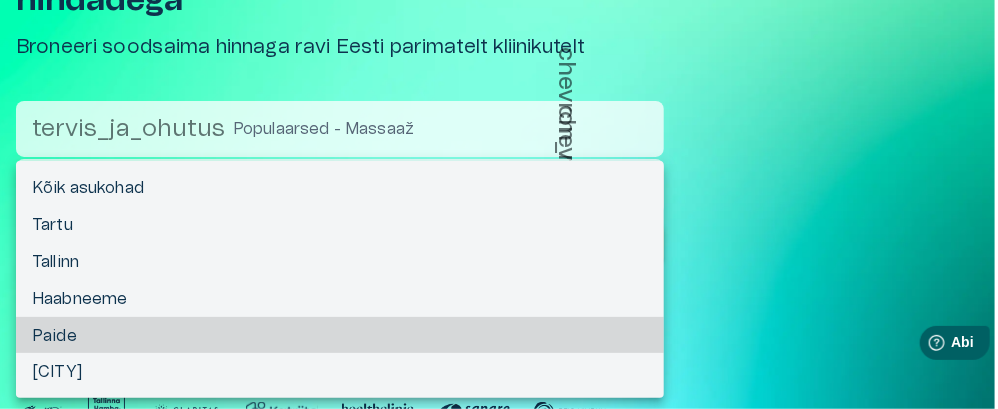 type 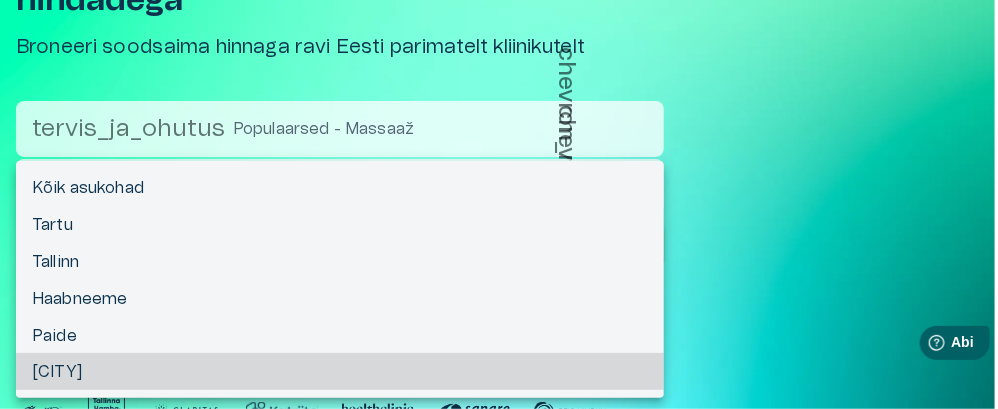 type 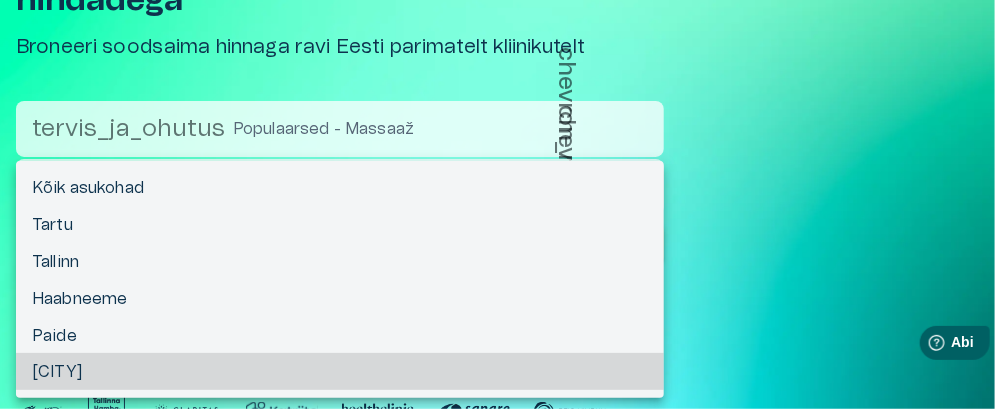 click on "Kõik asukohad" at bounding box center (88, 188) 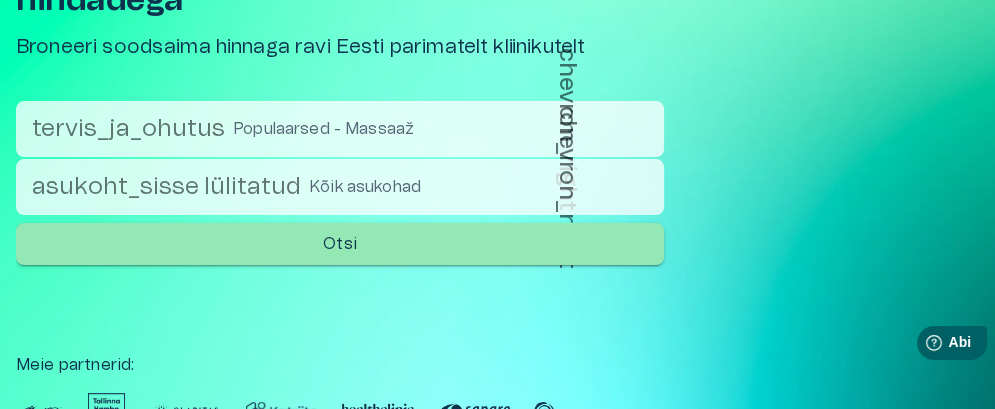click on "Kõik asukohad" at bounding box center (340, 199) 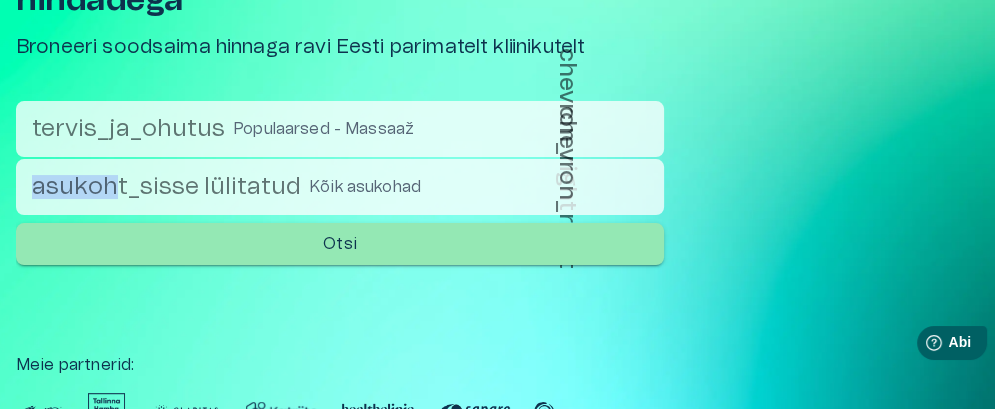 drag, startPoint x: 116, startPoint y: 183, endPoint x: 167, endPoint y: 89, distance: 106.94391 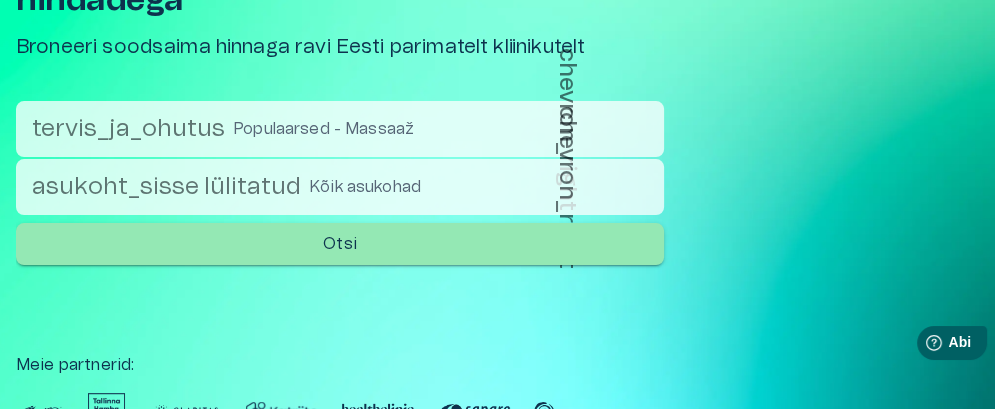 click on "asukoht_sisse lülitatud" at bounding box center (166, 187) 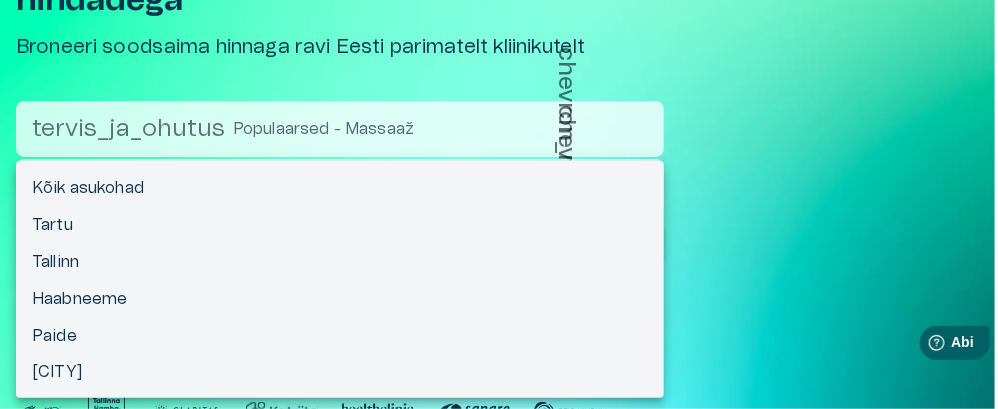 type 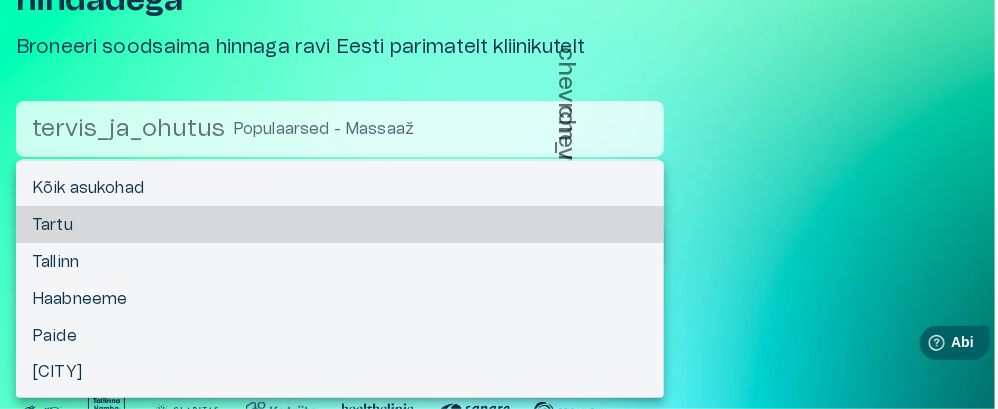 type 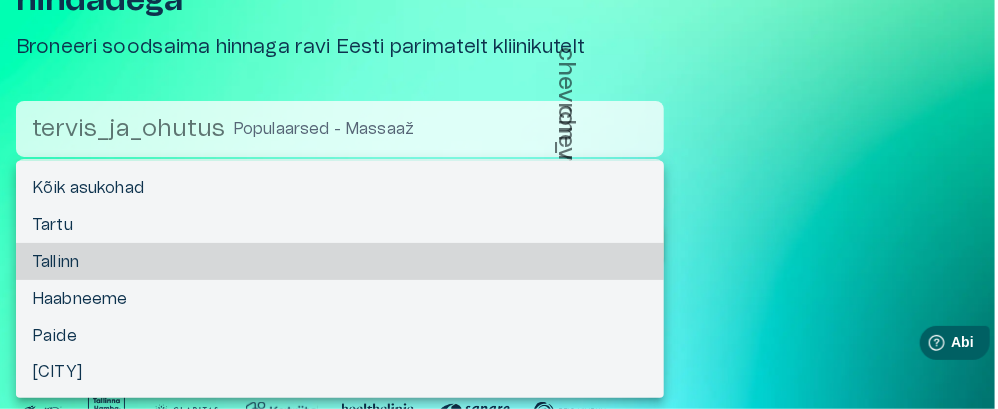 type 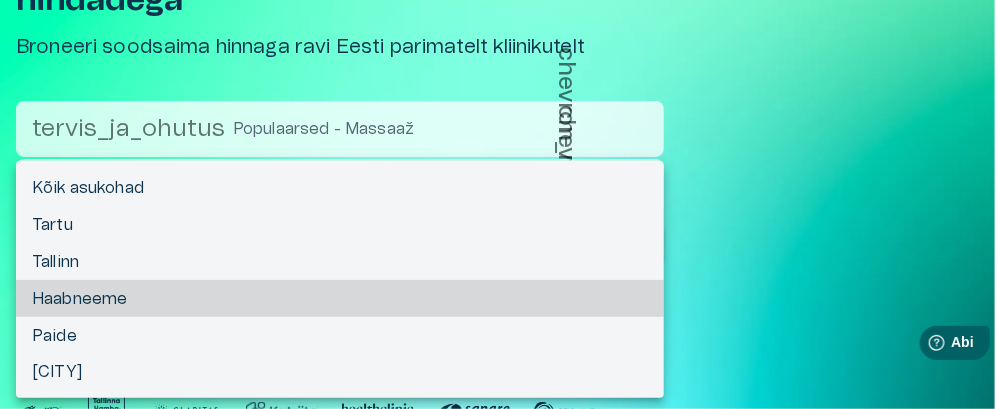 type 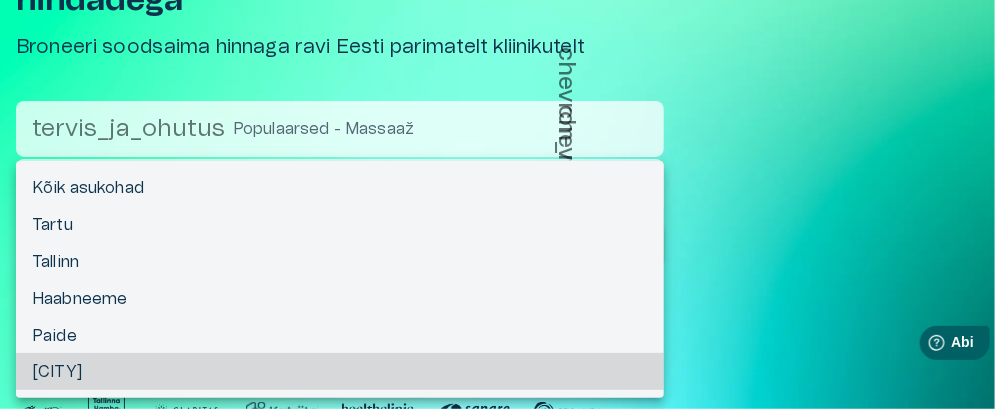 type 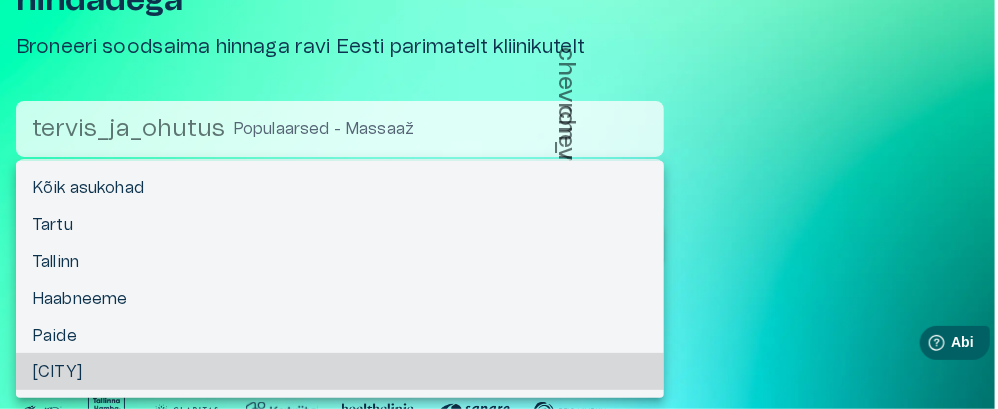 click on "Tartu" at bounding box center (52, 225) 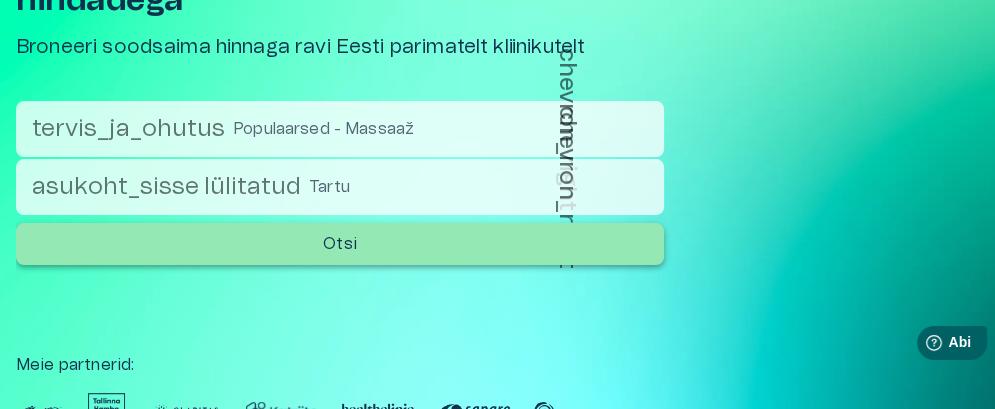 click on "Otsi" at bounding box center (340, 244) 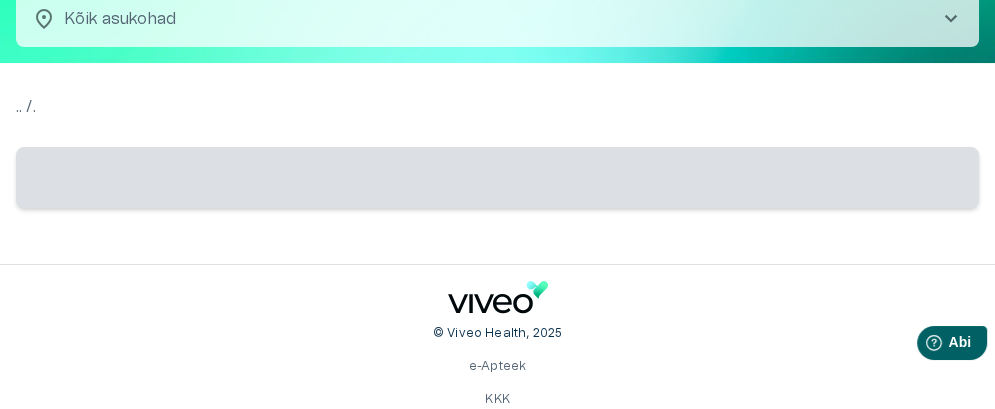 scroll, scrollTop: 0, scrollLeft: 0, axis: both 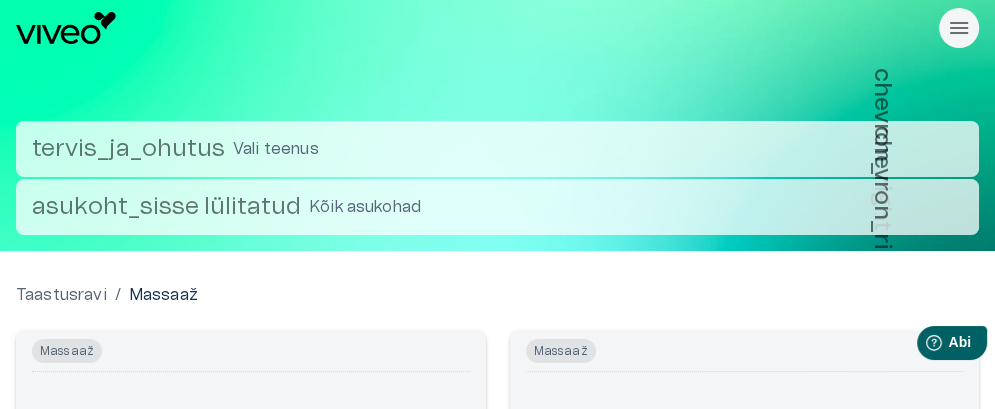 click on "Taastusravi" at bounding box center [61, 295] 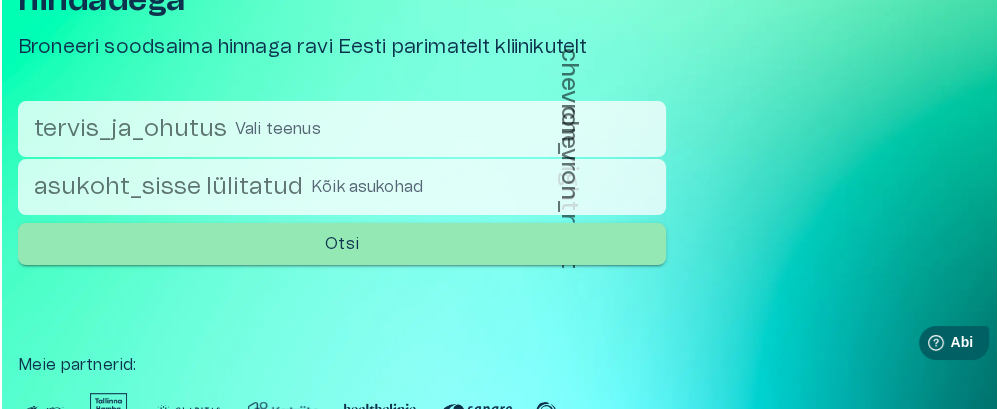 scroll, scrollTop: 0, scrollLeft: 0, axis: both 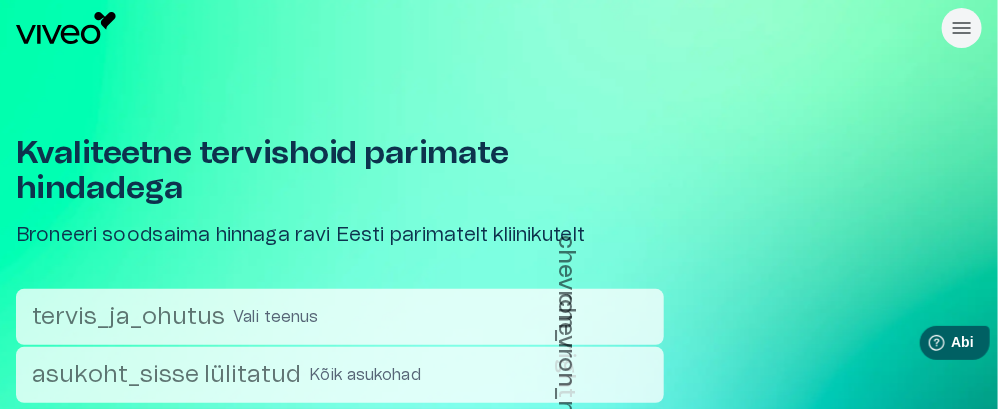 click on "Küpsis cf_clearance Kestvus 1 aasta Kirjeldus Kirjeldus pole hetkel saadaval. Küpsis küpsised-nõusolek Kestvus 1 aasta Kirjeldus Funktsionaalsed Küpsis i18next Kestvus istung Kirjeldus Analüüsitud" at bounding box center [499, 204] 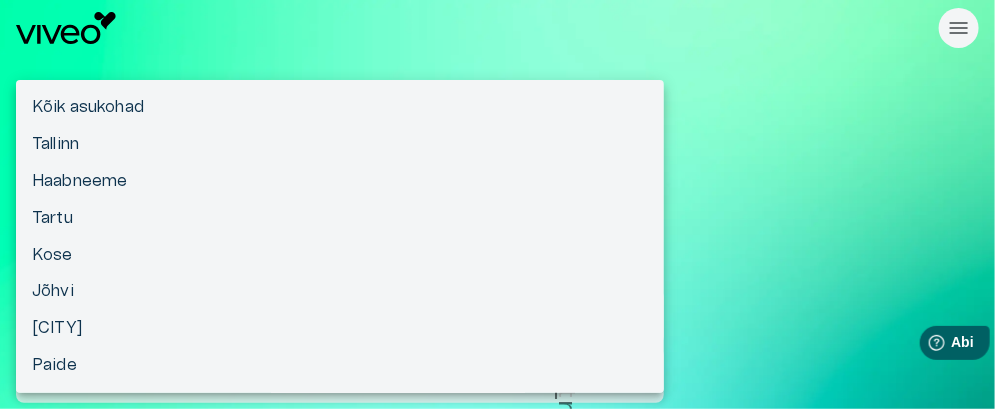 type 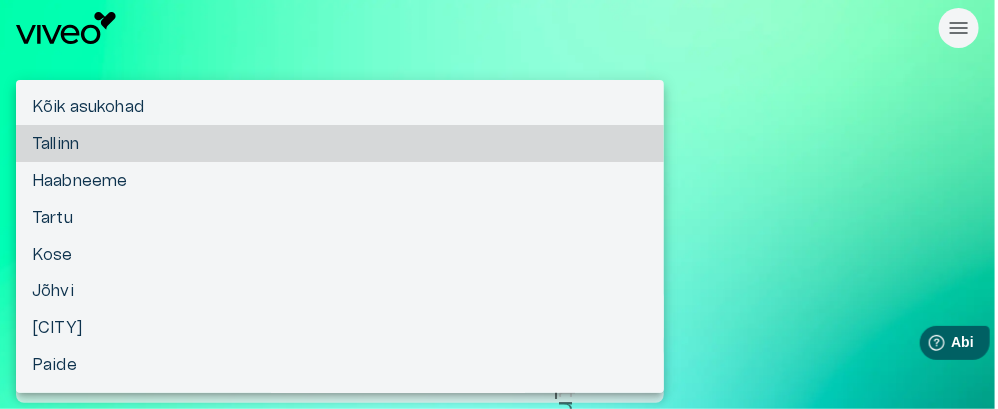 type 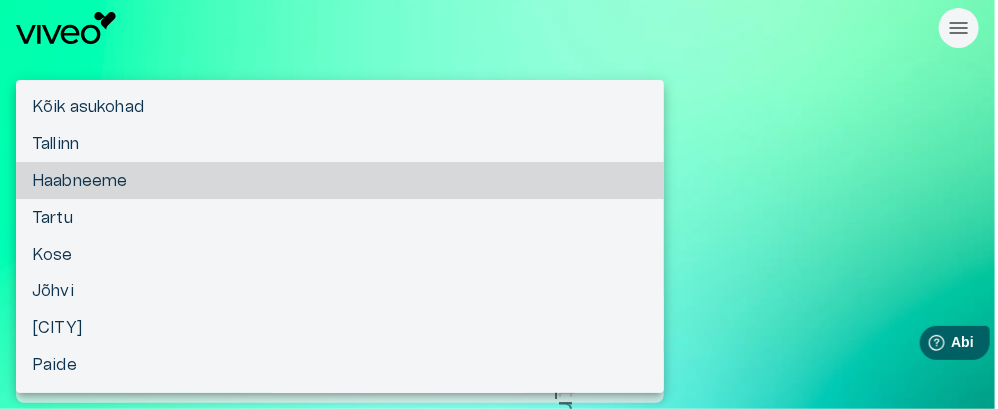 type 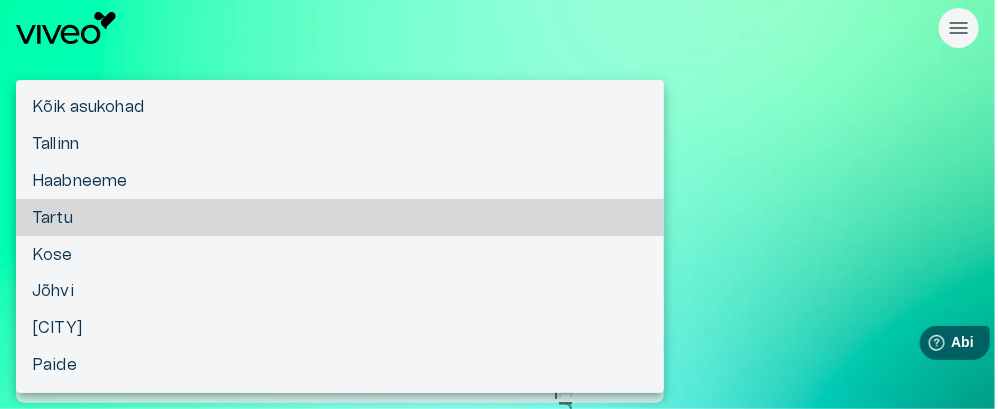 type 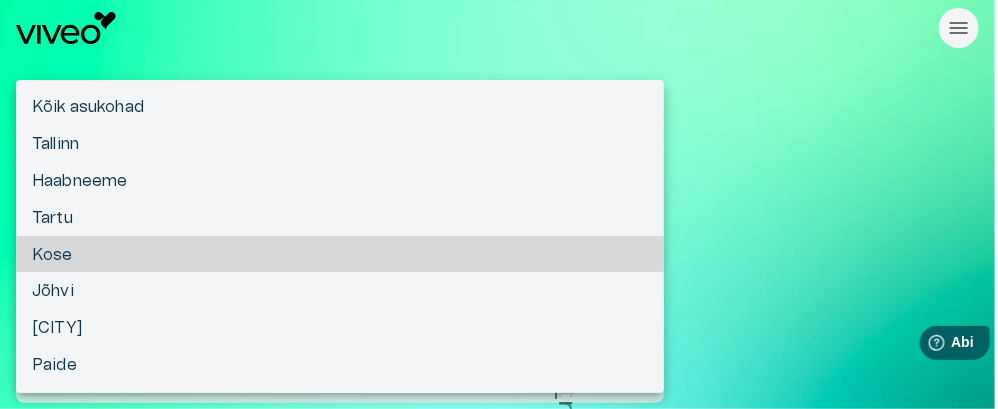 type 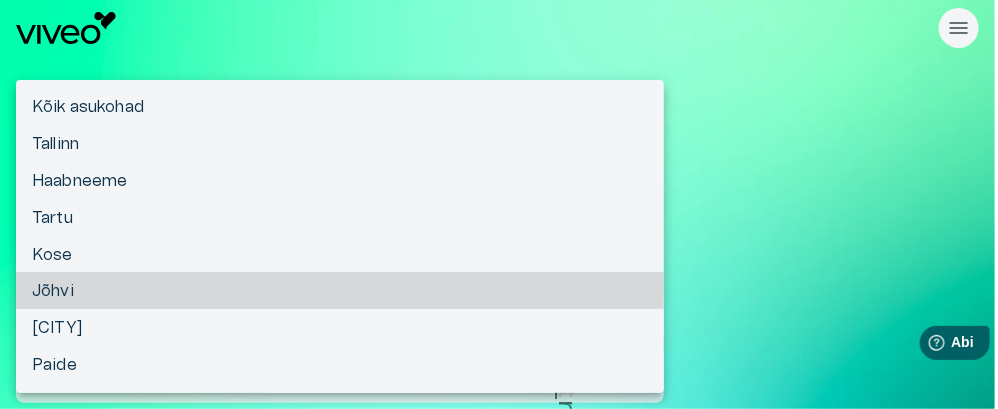 type 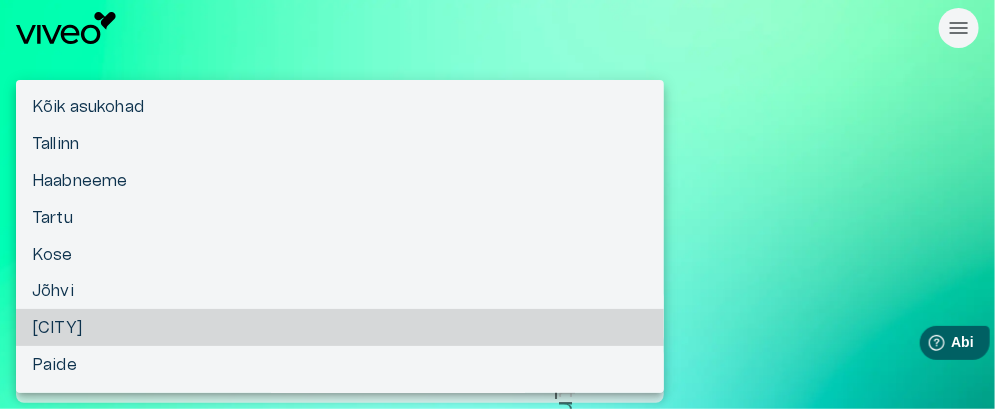 type 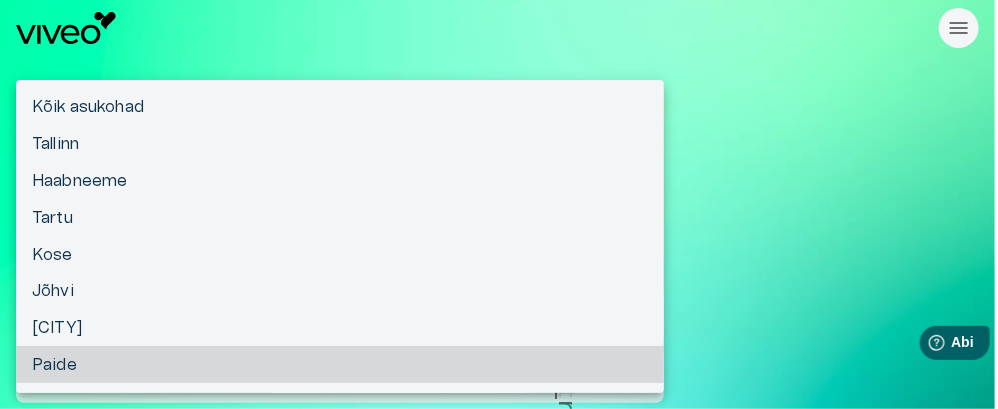 type 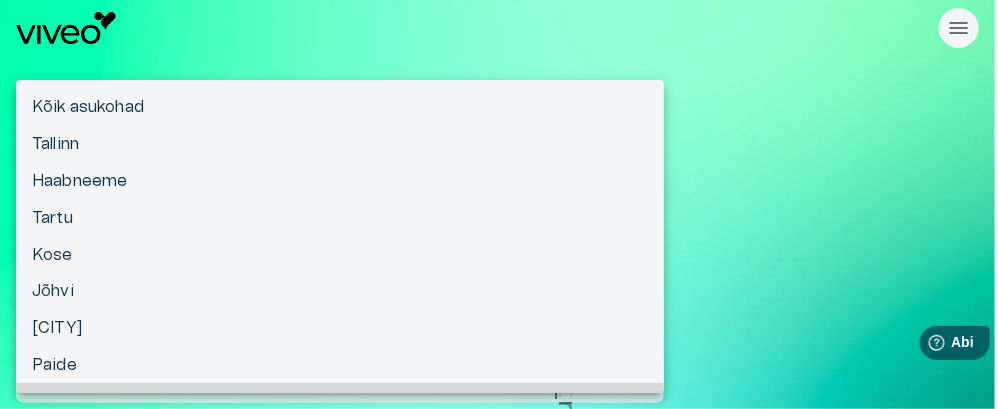 type 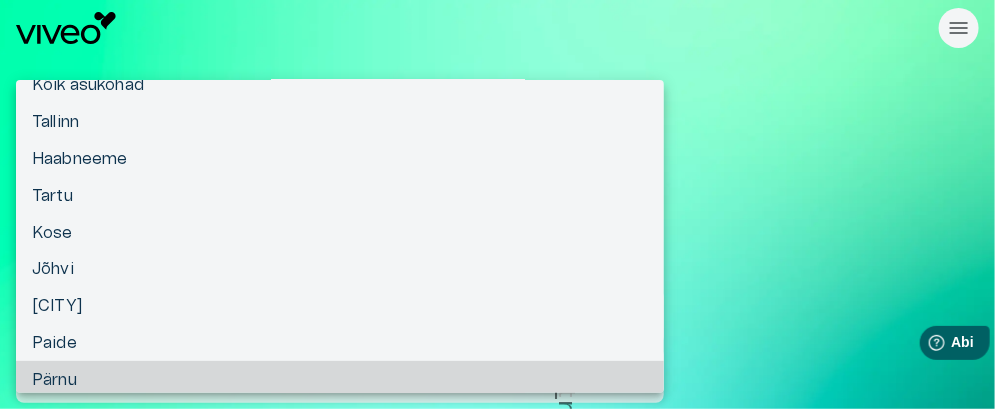 type 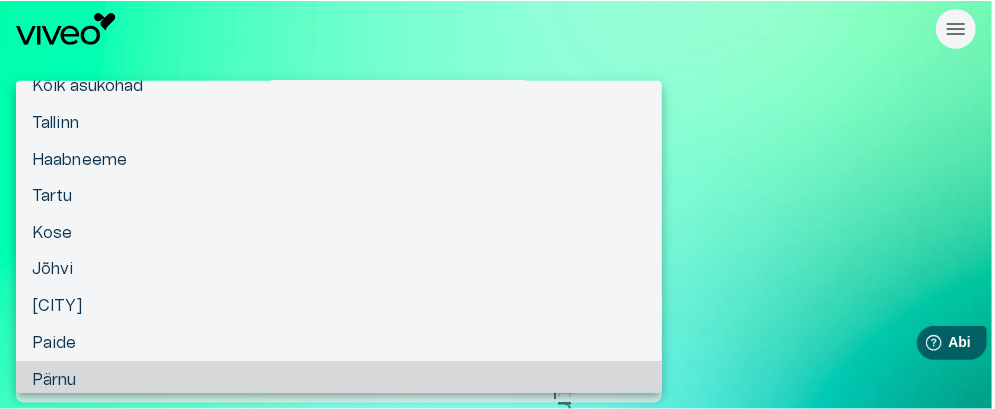 scroll, scrollTop: 140, scrollLeft: 0, axis: vertical 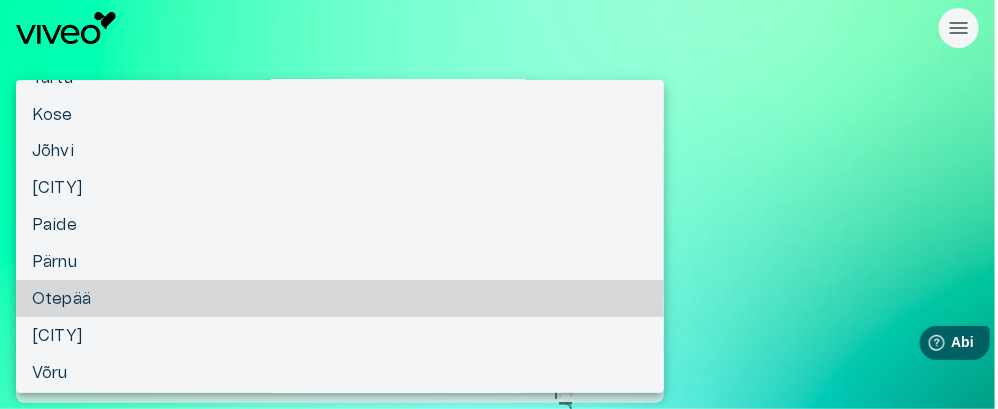 type 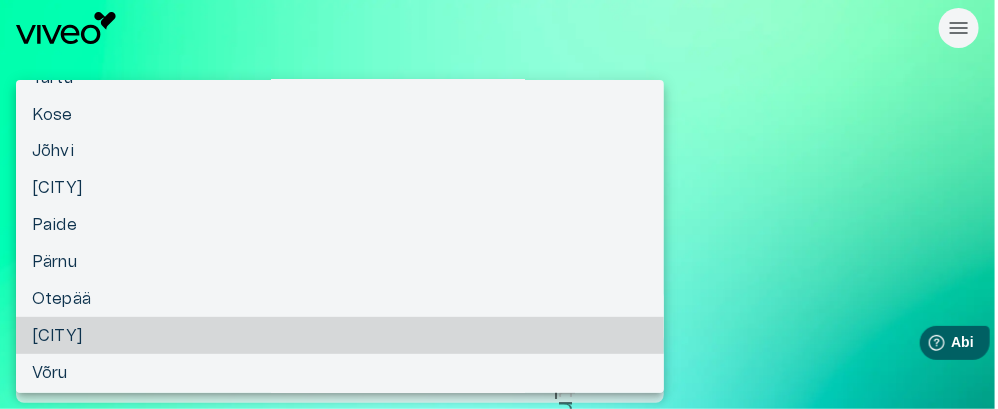 type 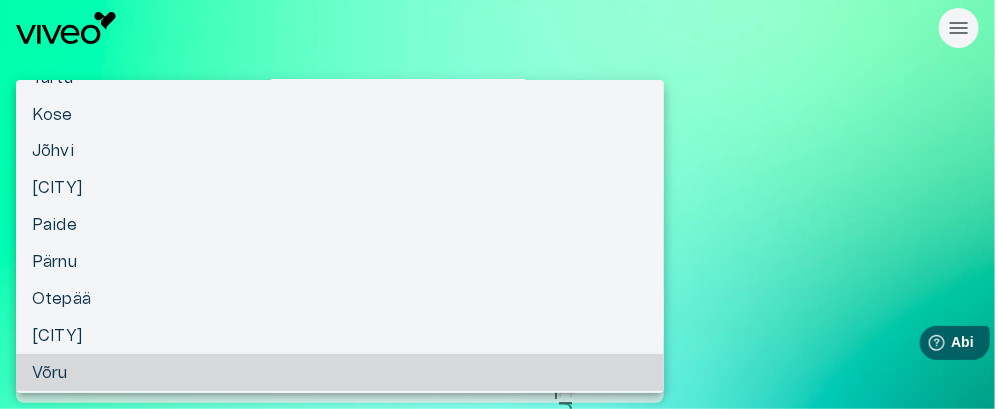type on "**********" 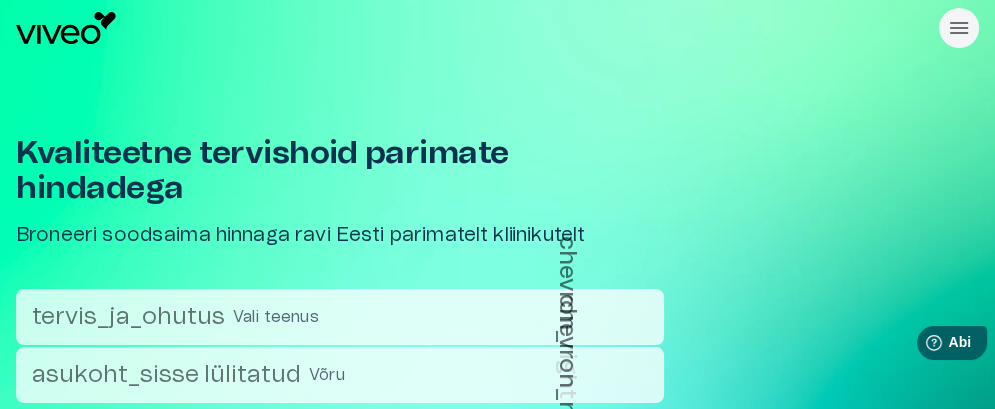 click on "Vali teenus" at bounding box center [276, 317] 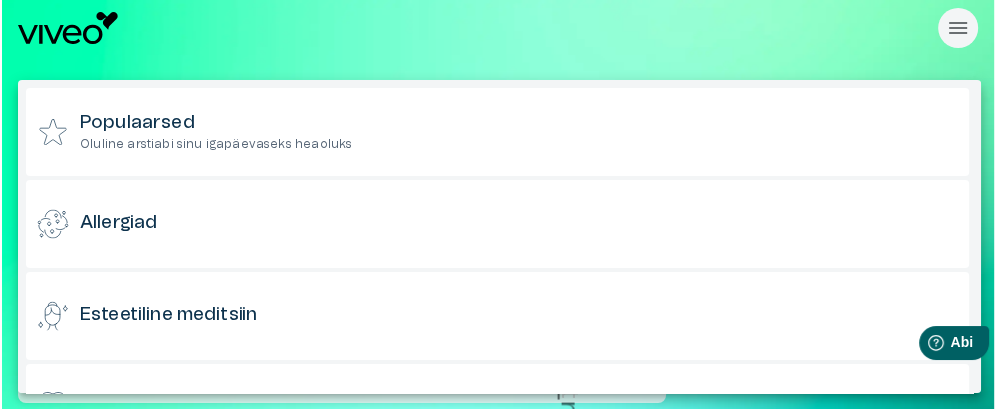 scroll, scrollTop: 188, scrollLeft: 0, axis: vertical 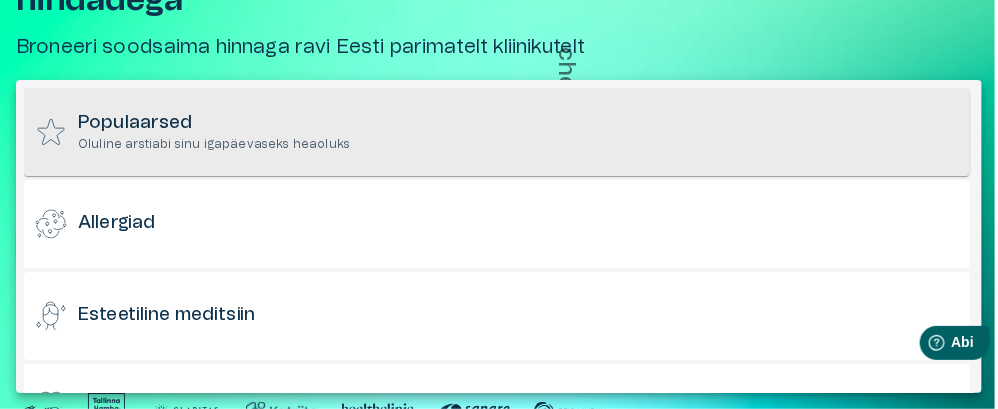 click on "Populaarsed" at bounding box center [135, 123] 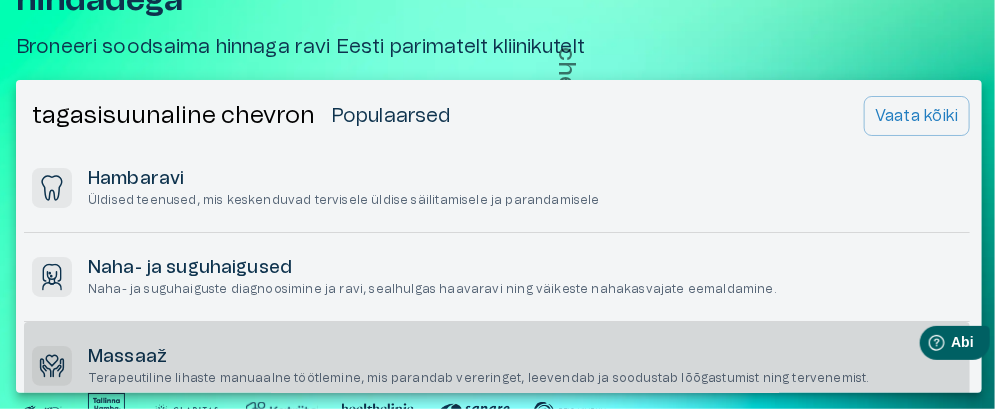 click on "Massaaž" at bounding box center (127, 357) 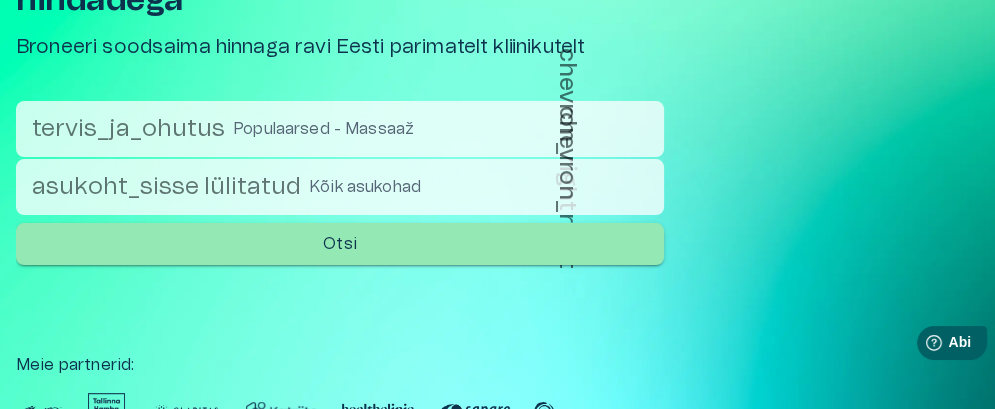 click on "Kvaliteetne tervishoid parimate hindadega Broneeri soodsaima hinnaga ravi Eesti parimatelt kliinikutelt tervis_ja_ohutus Populaarsed - Massaaž chevron_right asukoht_sisse lülitatud Kõik asukohad chevron_right ​ Otsi Meie partnerid  :" at bounding box center [497, 153] 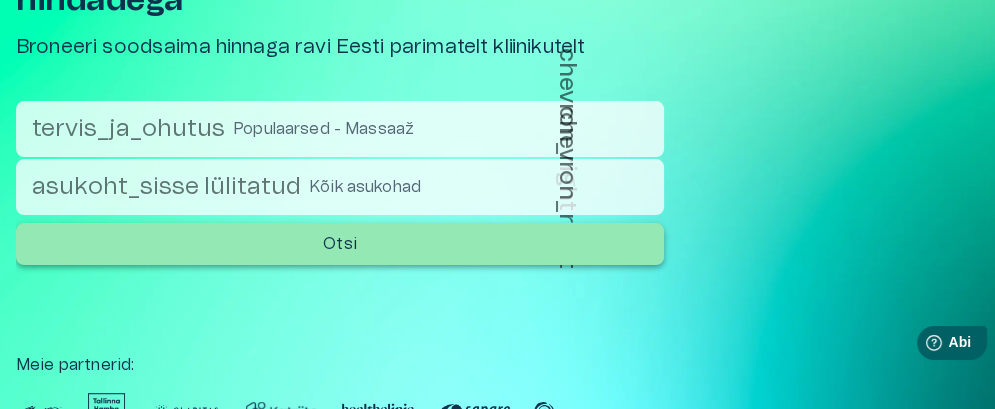 click on "Otsi" at bounding box center [340, 244] 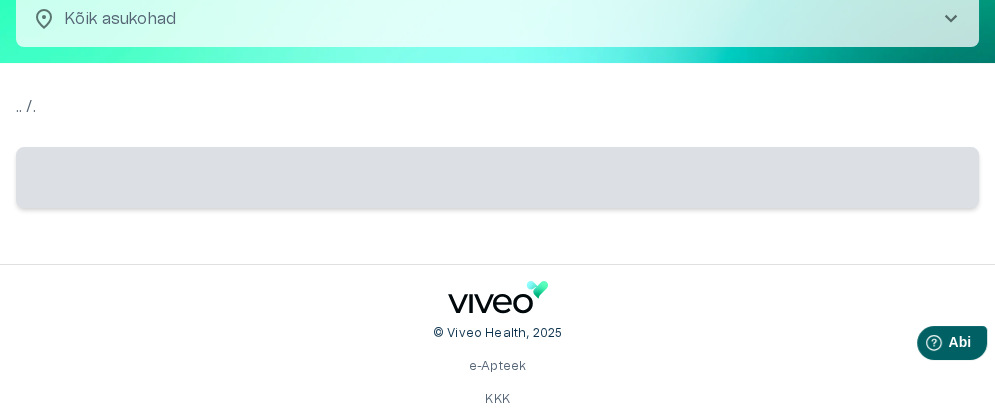 scroll, scrollTop: 0, scrollLeft: 0, axis: both 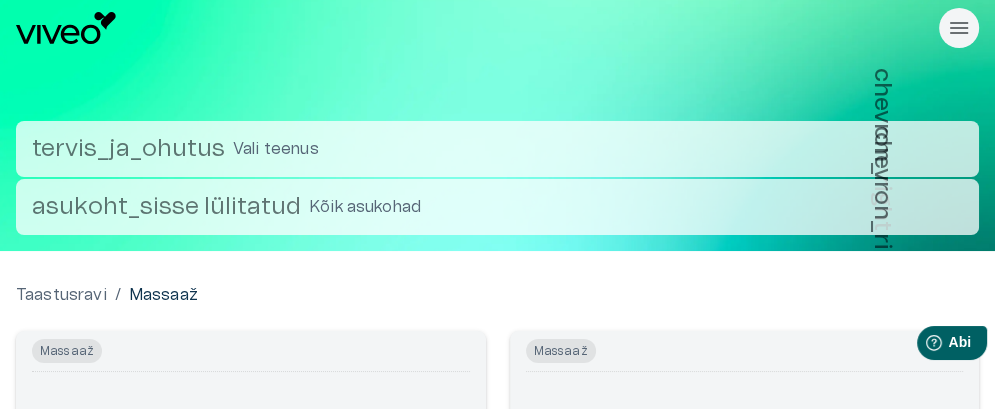 click on "asukoht_sisse lülitatud" at bounding box center (166, 207) 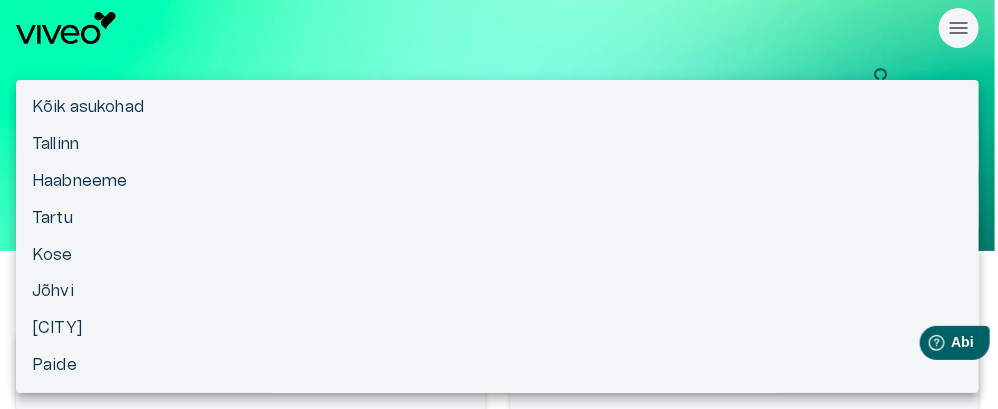 type 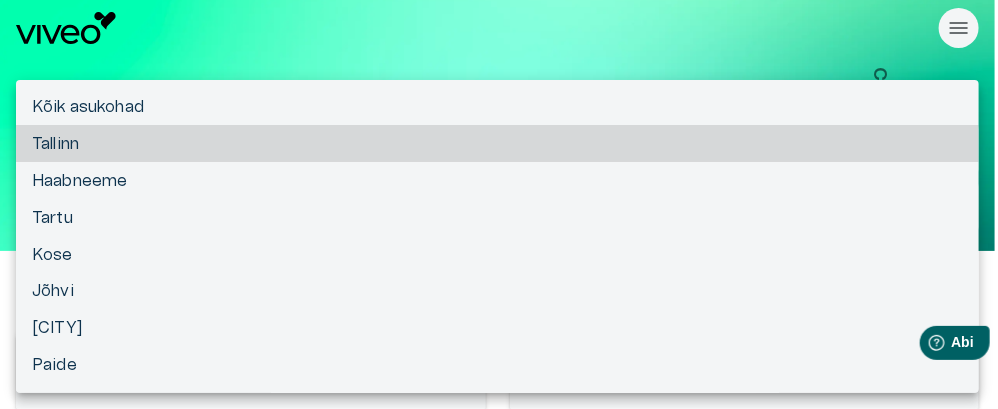 type 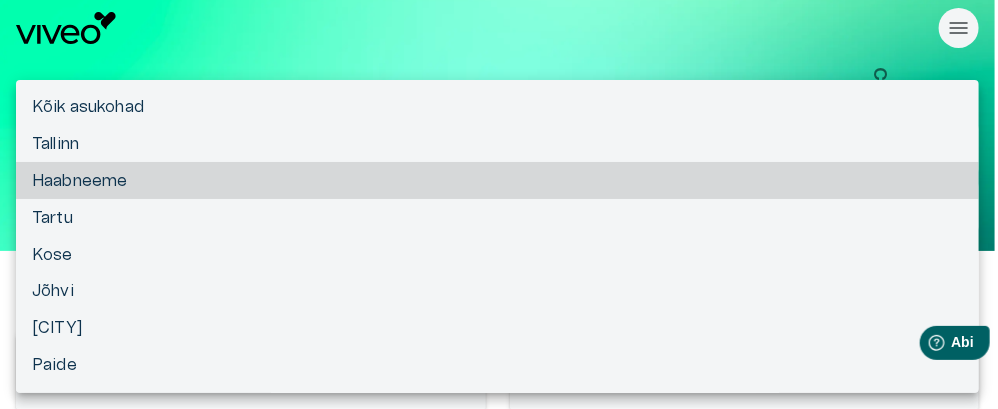 type 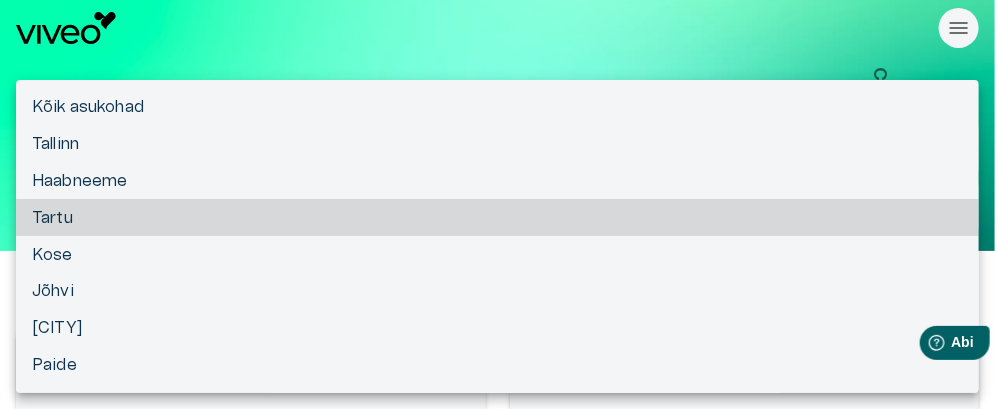type 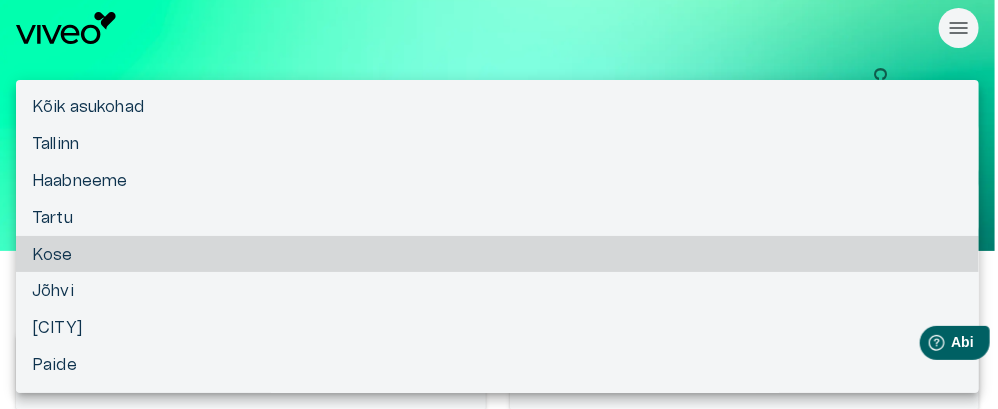 type 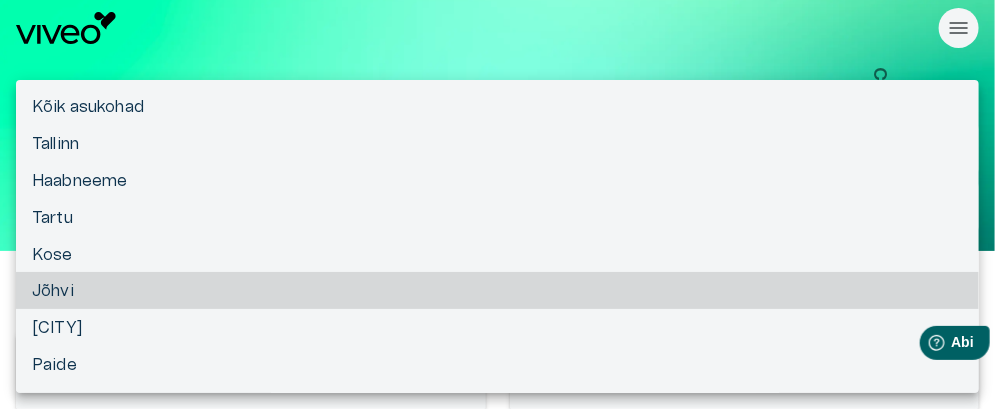 type 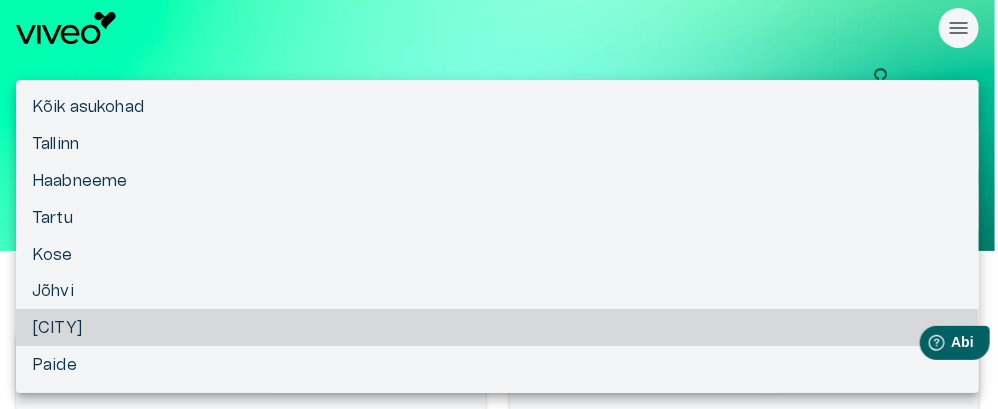 type 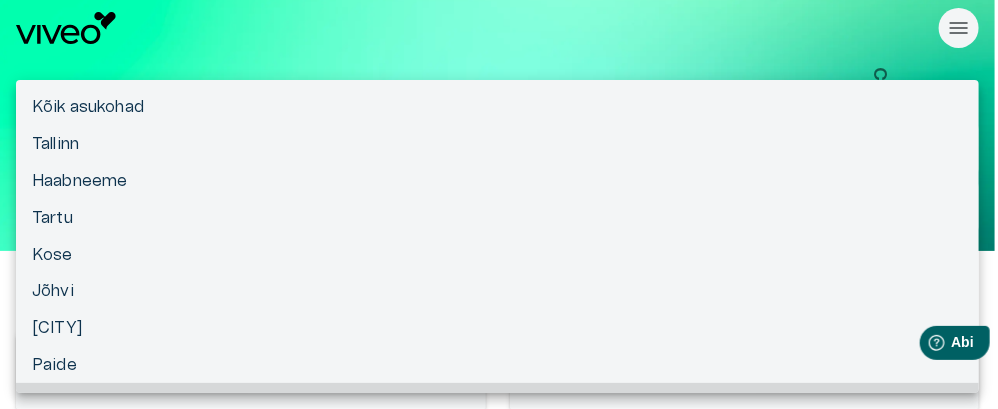 type 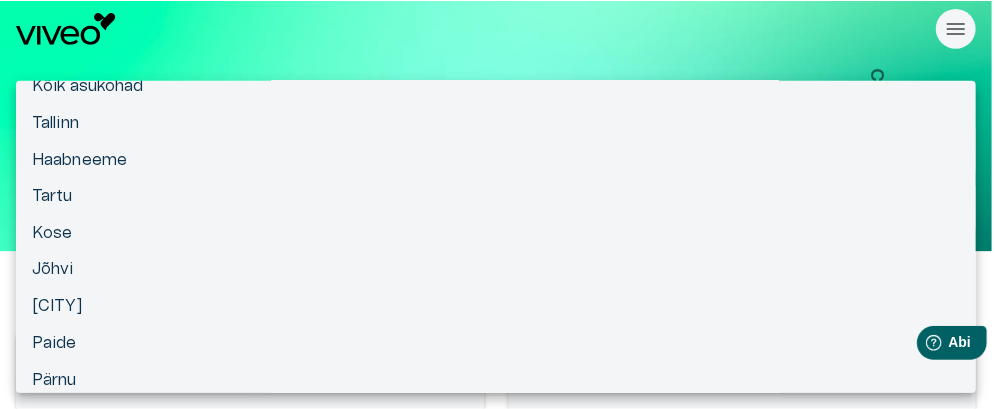 scroll, scrollTop: 140, scrollLeft: 0, axis: vertical 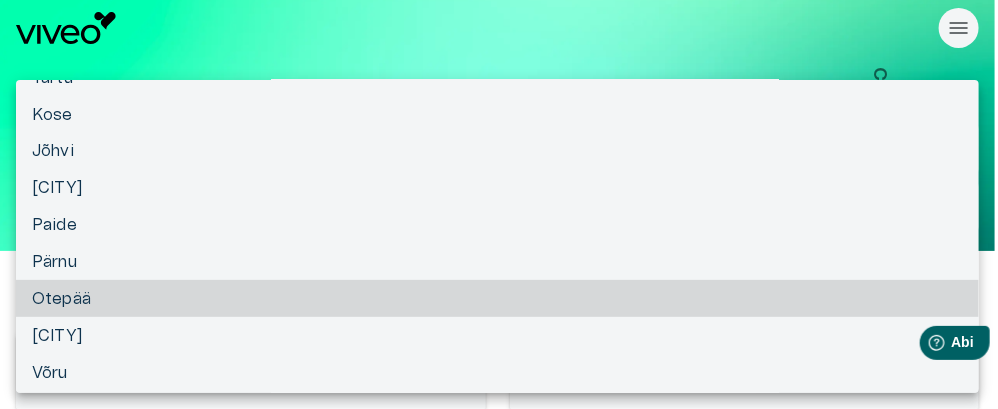 type 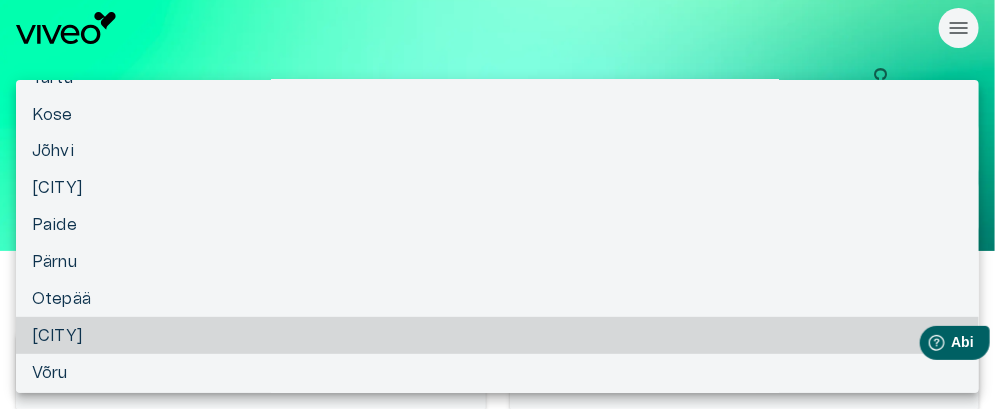 type 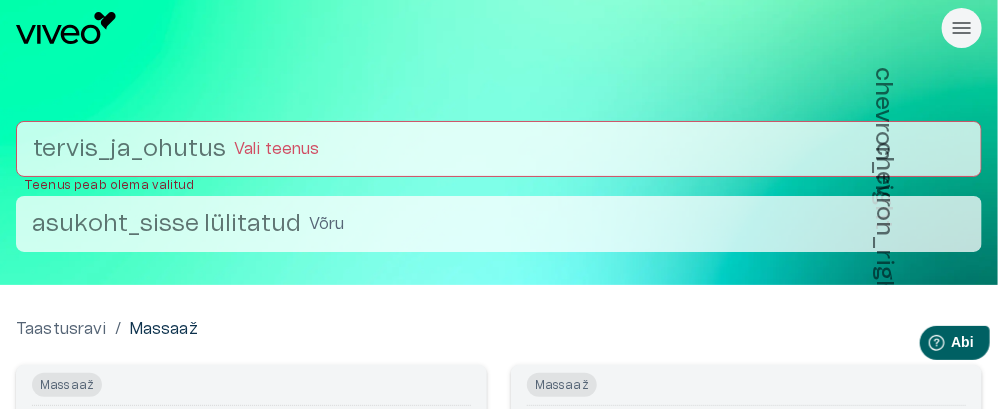type on "**********" 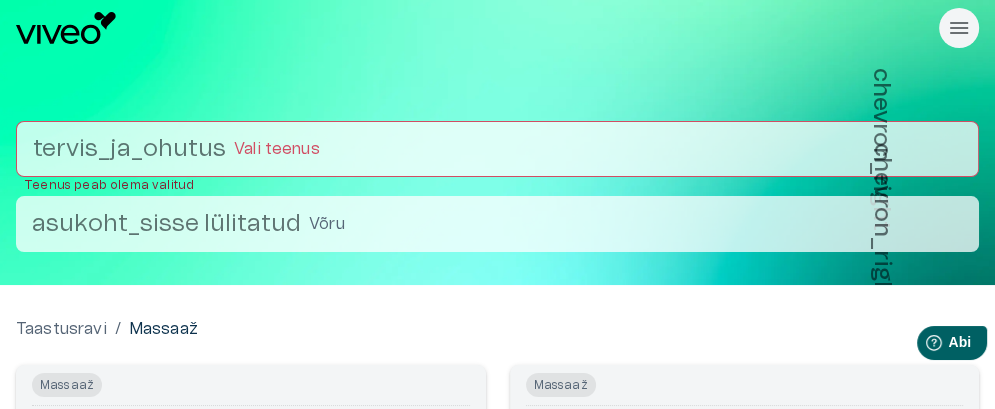 scroll, scrollTop: 0, scrollLeft: 0, axis: both 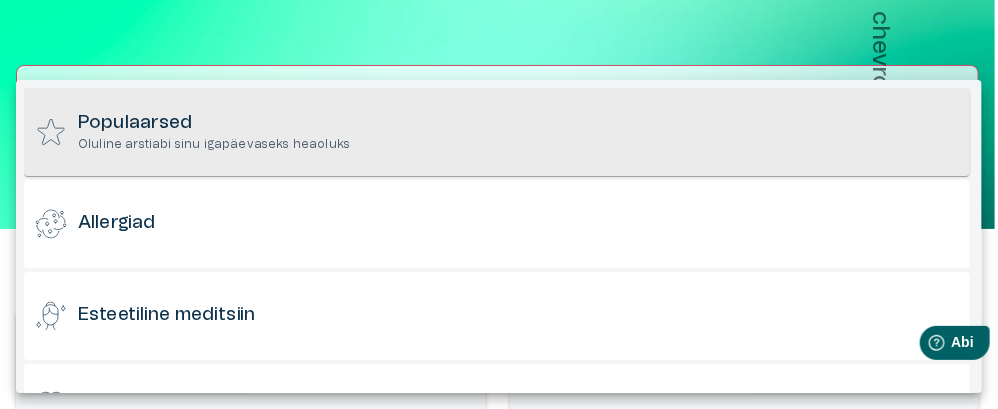 click on "Populaarsed" at bounding box center (214, 123) 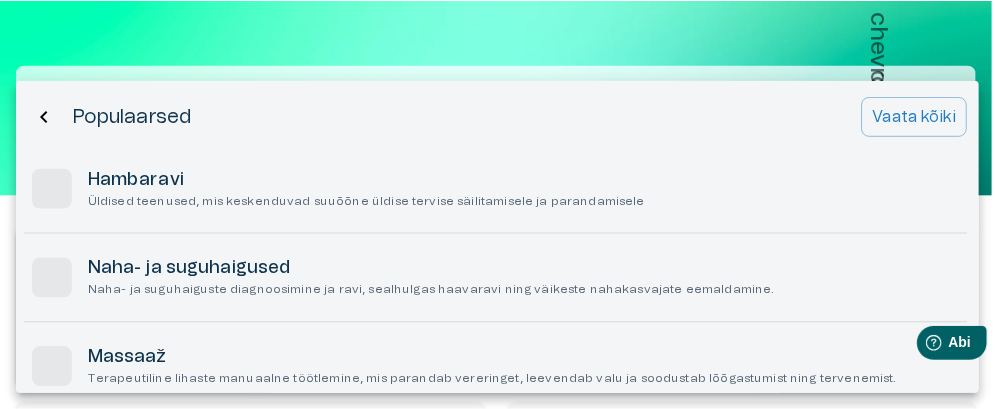 scroll, scrollTop: 0, scrollLeft: 0, axis: both 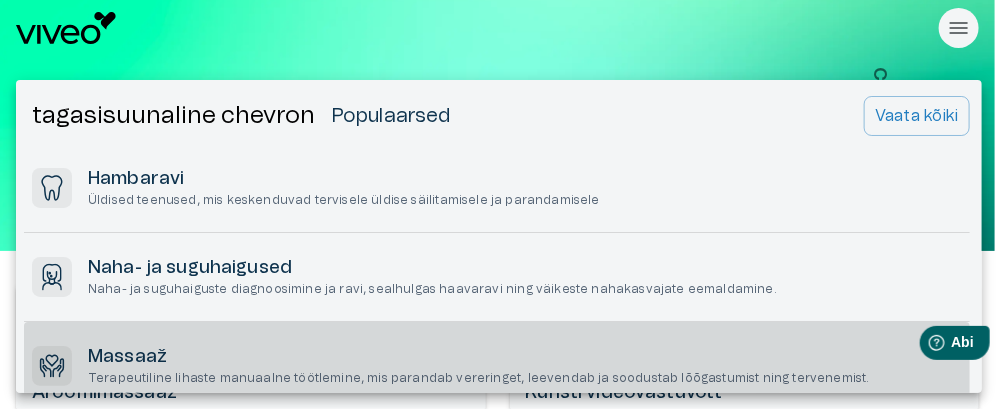 click on "Terapeutiline lihaste manuaalne töötlemine, mis parandab vereringet, leevendab ja soodustab lõõgastumist ning tervenemist." at bounding box center [479, 378] 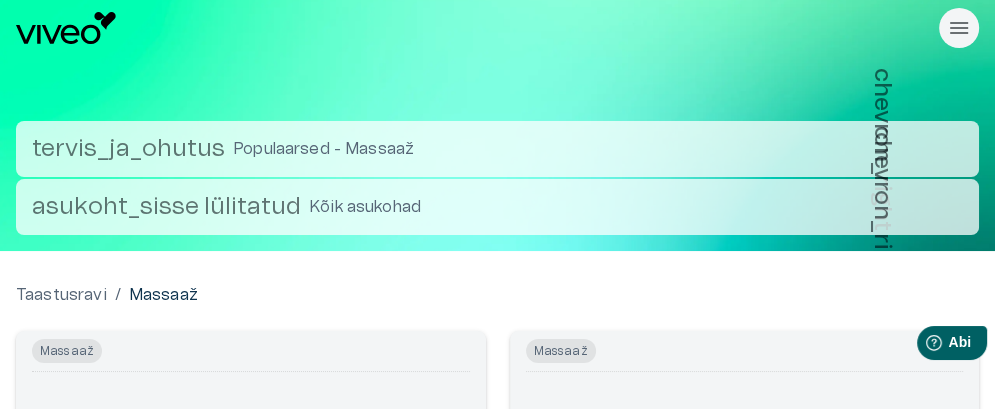 click on "Populaarsed - Massaaž" at bounding box center (323, 149) 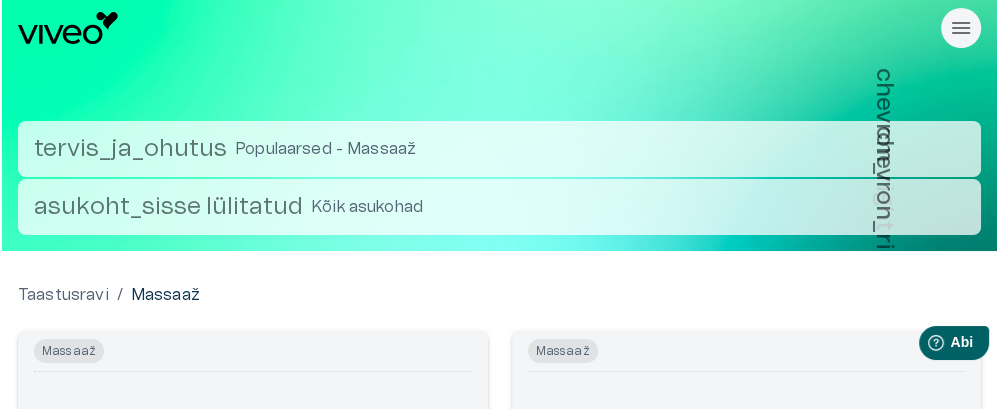 scroll, scrollTop: 56, scrollLeft: 0, axis: vertical 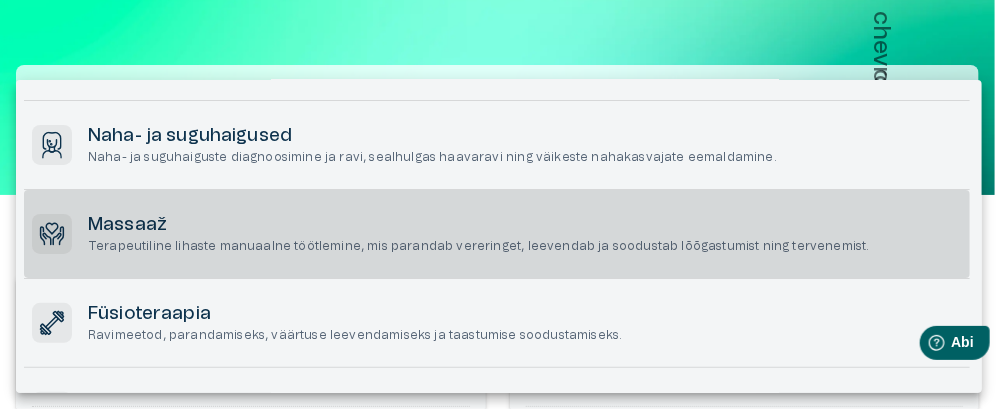 click on "Massaaž" at bounding box center [127, 225] 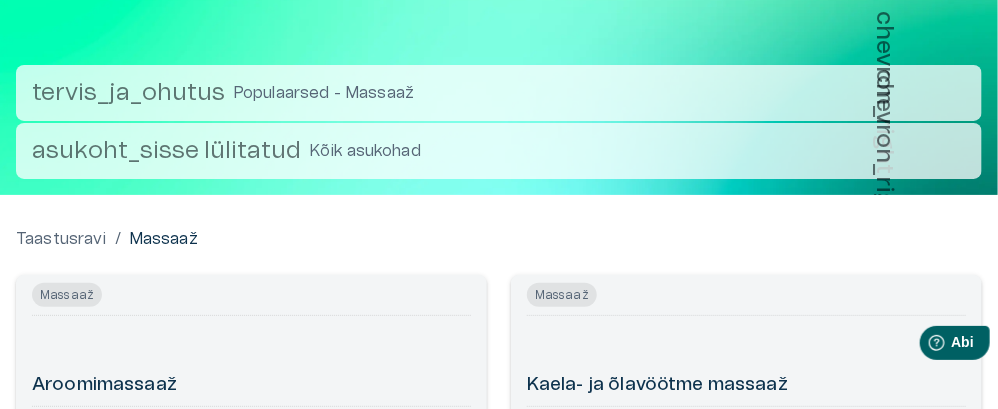 click on "Küpsis cf_clearance Kestvus 1 aasta Kirjeldus Kirjeldus pole hetkel saadaval. Küpsis küpsised-nõusolek Kestvus 1 aasta Kirjeldus Funktsionaalsed Küpsis i18next Kestvus istung Kirjeldus Analüüsitud" at bounding box center [499, 148] 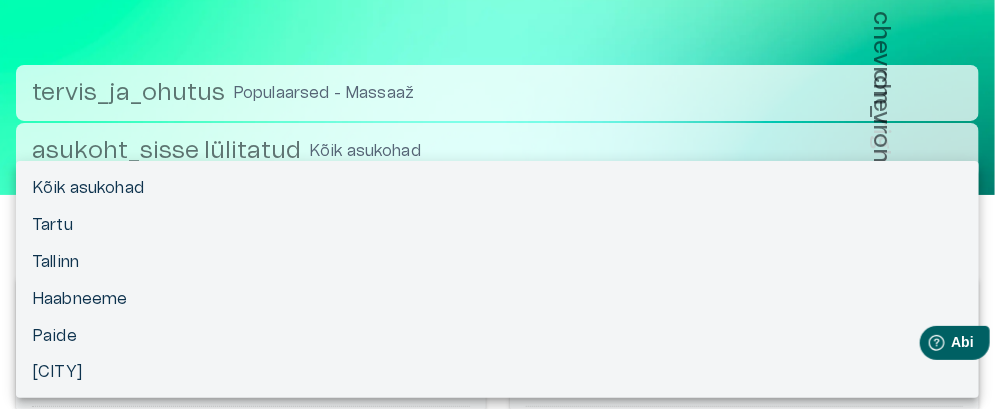 type 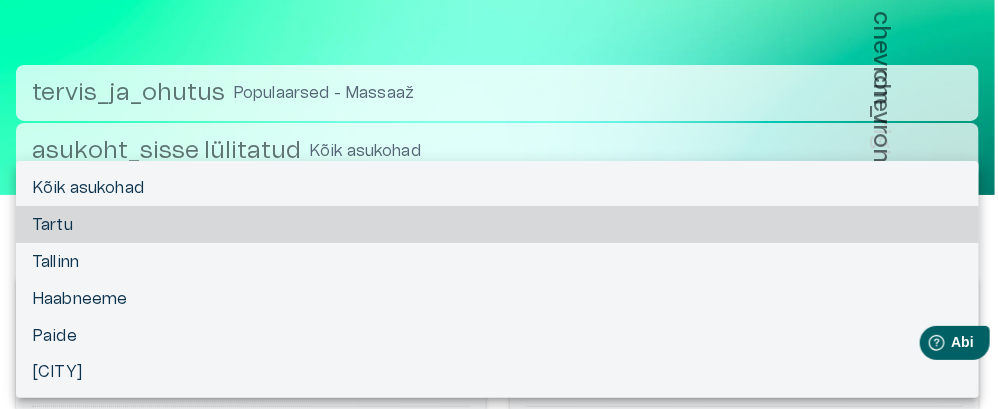 type 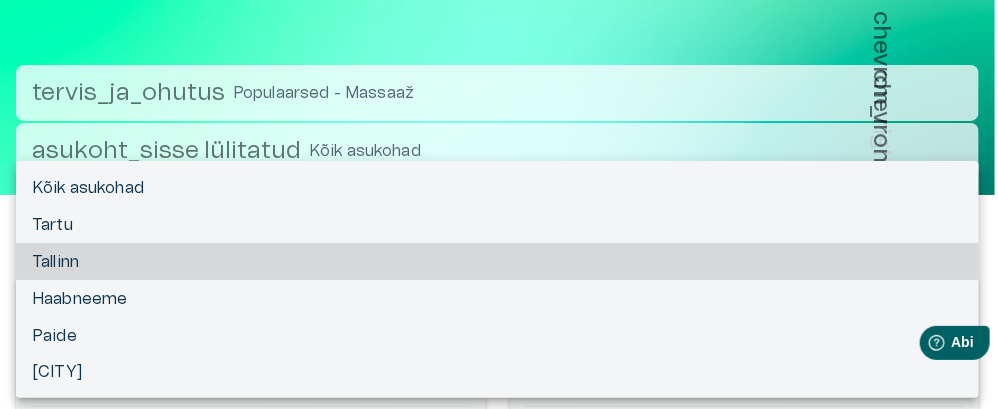 type 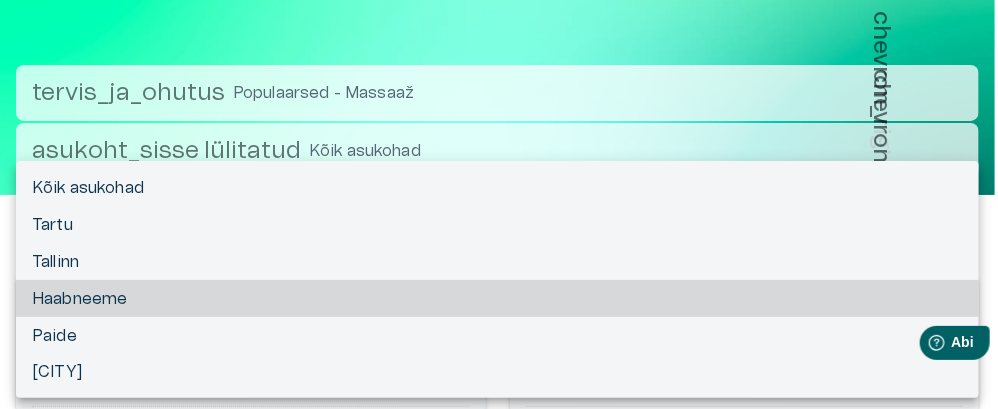 type 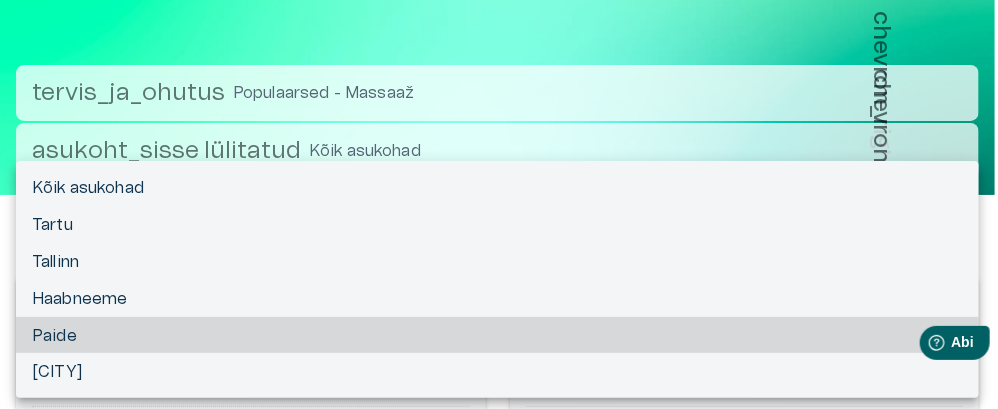 type 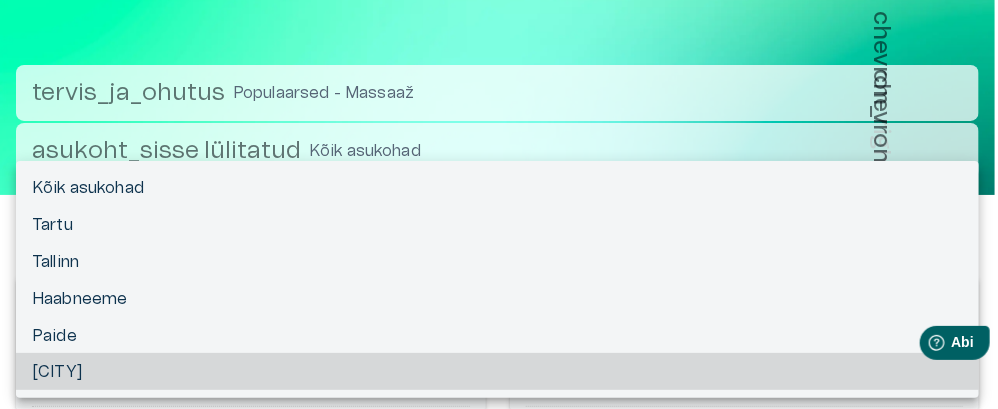 type 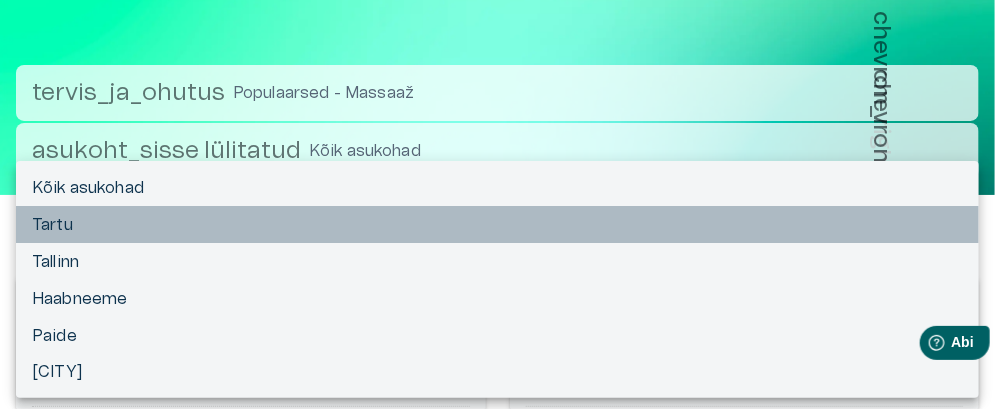 click on "Tartu" at bounding box center (52, 225) 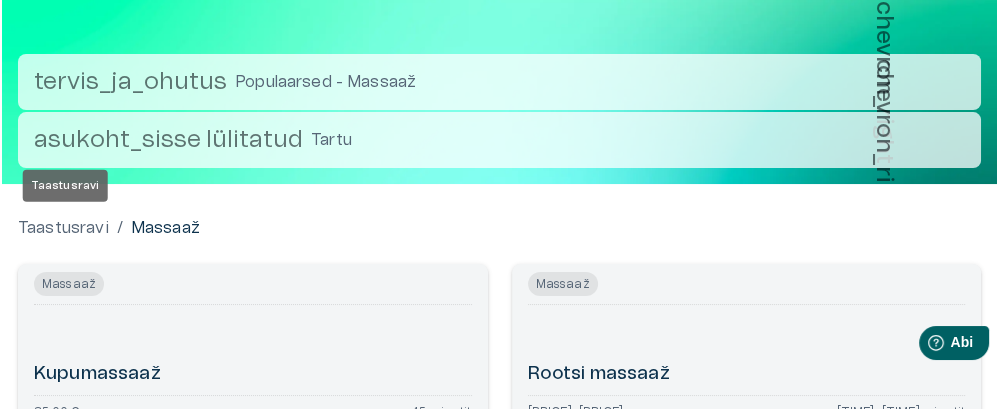 scroll, scrollTop: 68, scrollLeft: 0, axis: vertical 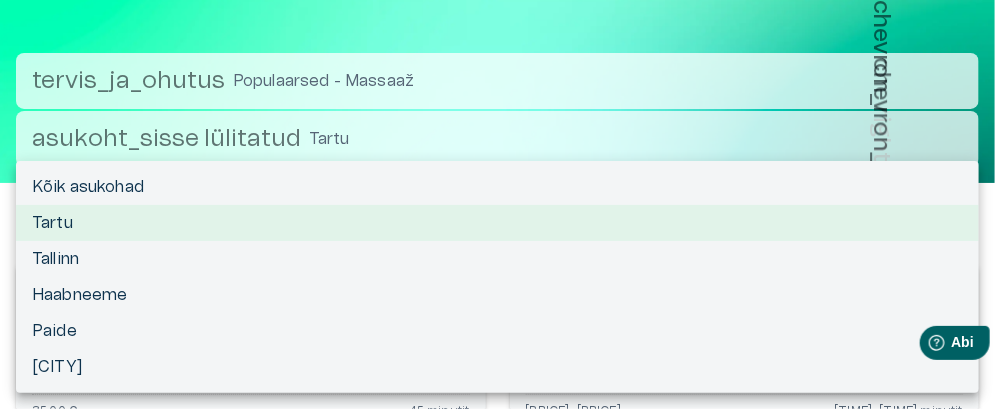 type 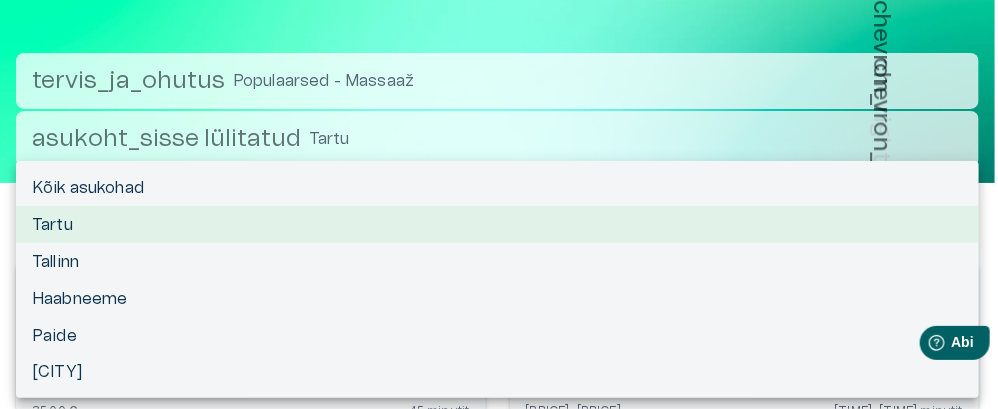 type 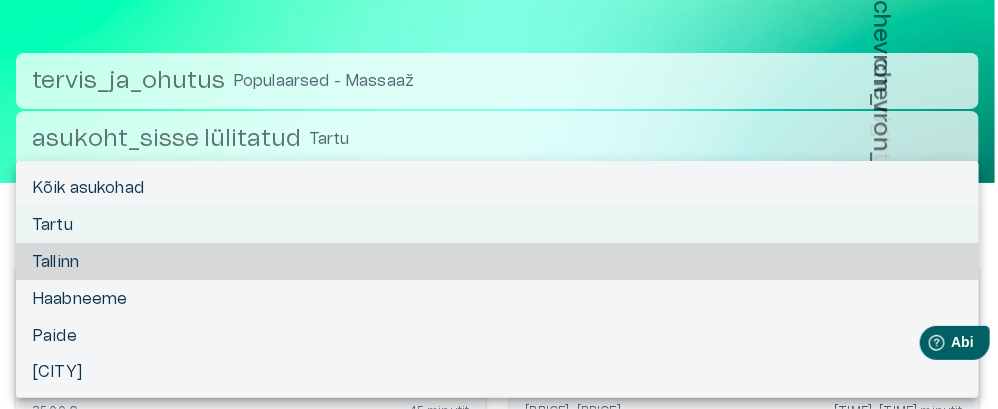 type 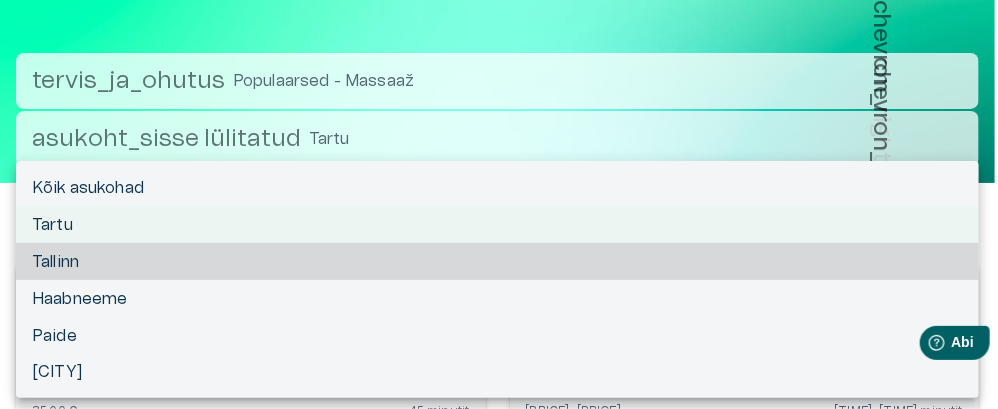 scroll, scrollTop: 56, scrollLeft: 0, axis: vertical 